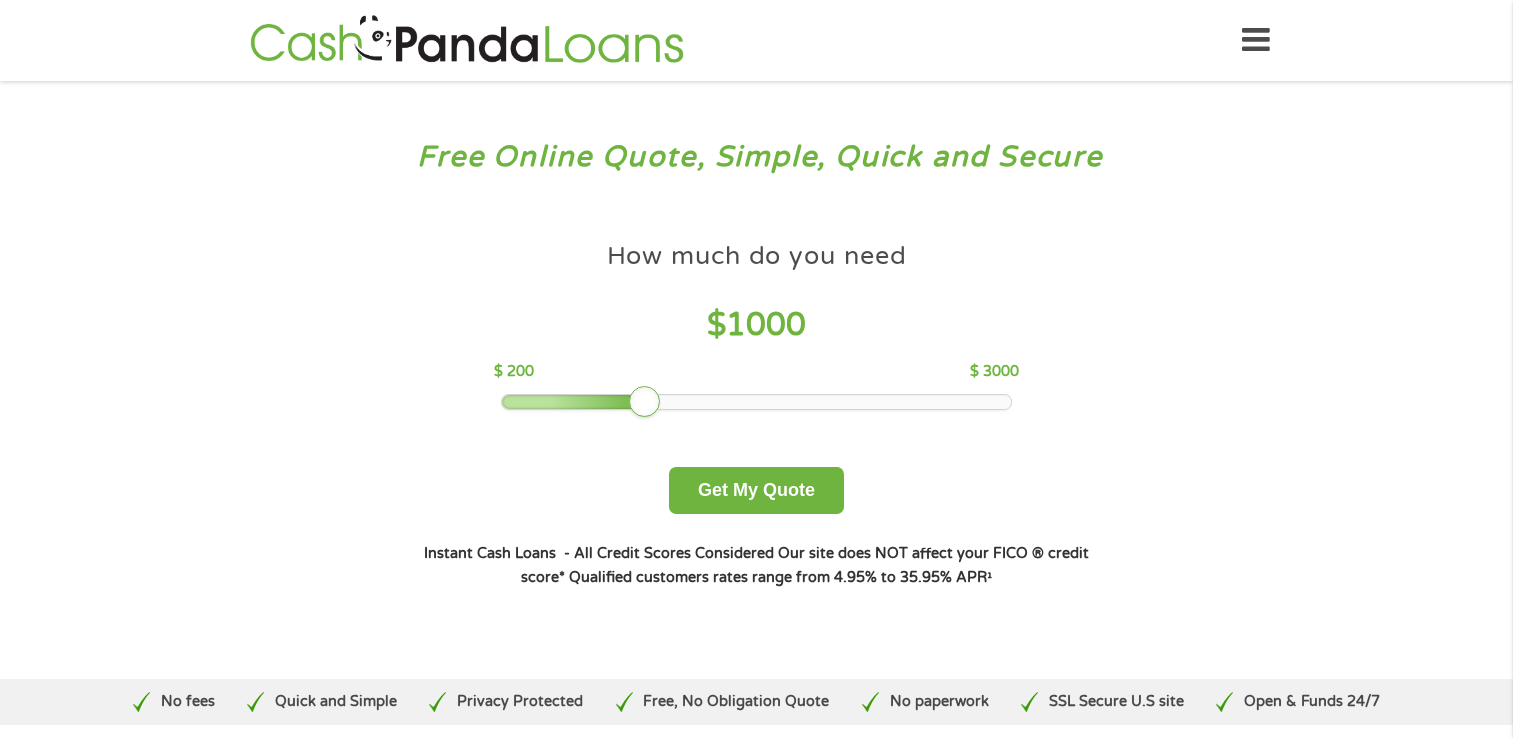 scroll, scrollTop: 0, scrollLeft: 0, axis: both 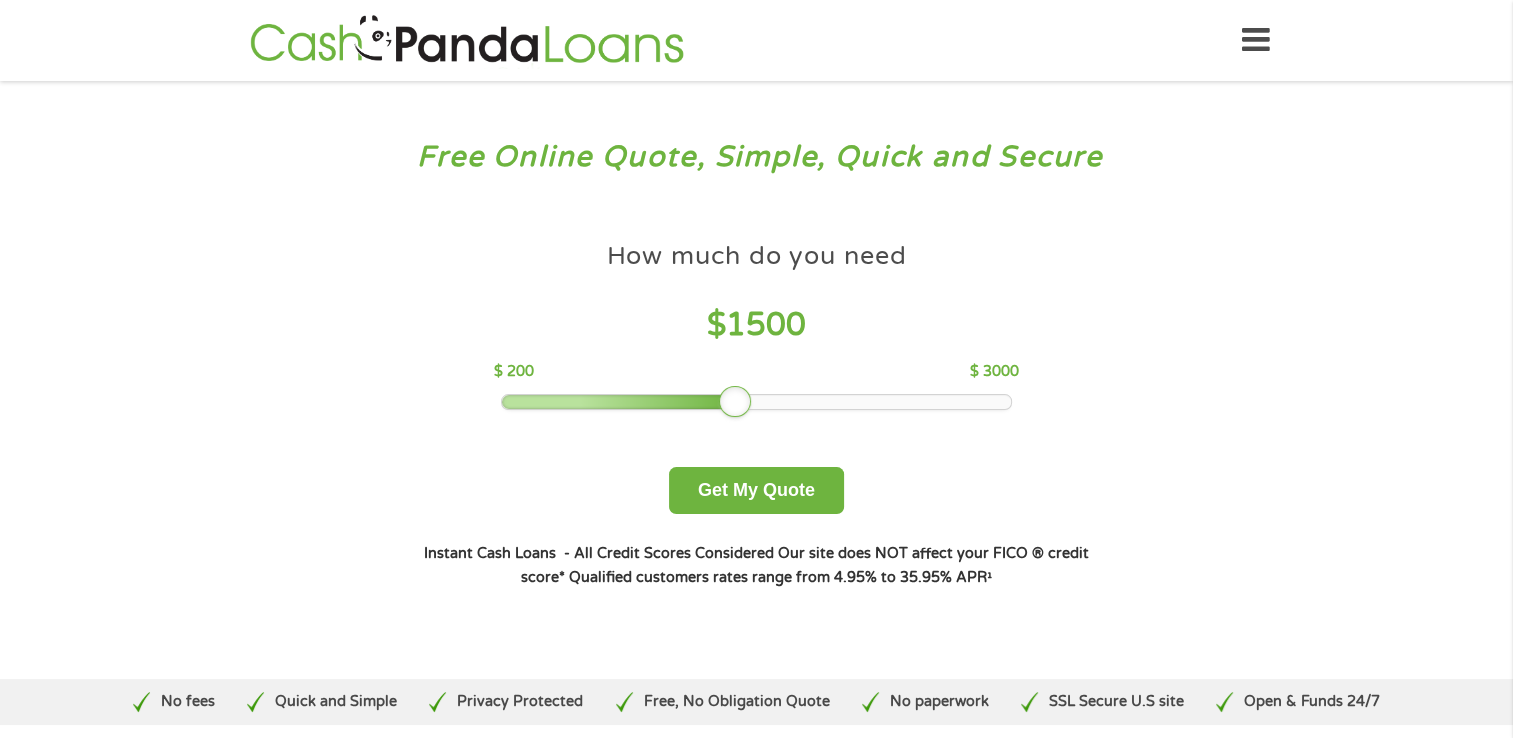 drag, startPoint x: 649, startPoint y: 400, endPoint x: 732, endPoint y: 398, distance: 83.02409 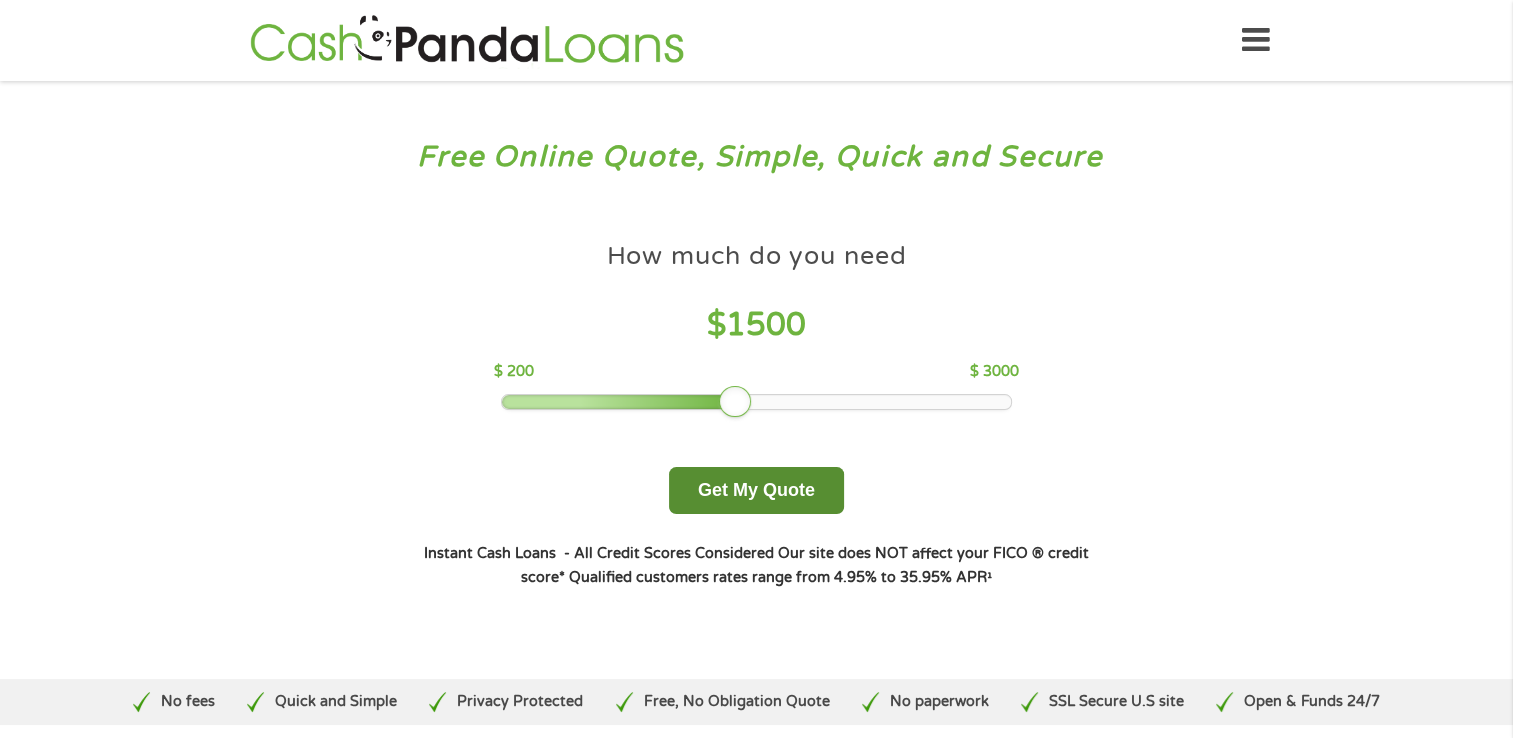 click on "Get My Quote" at bounding box center [756, 490] 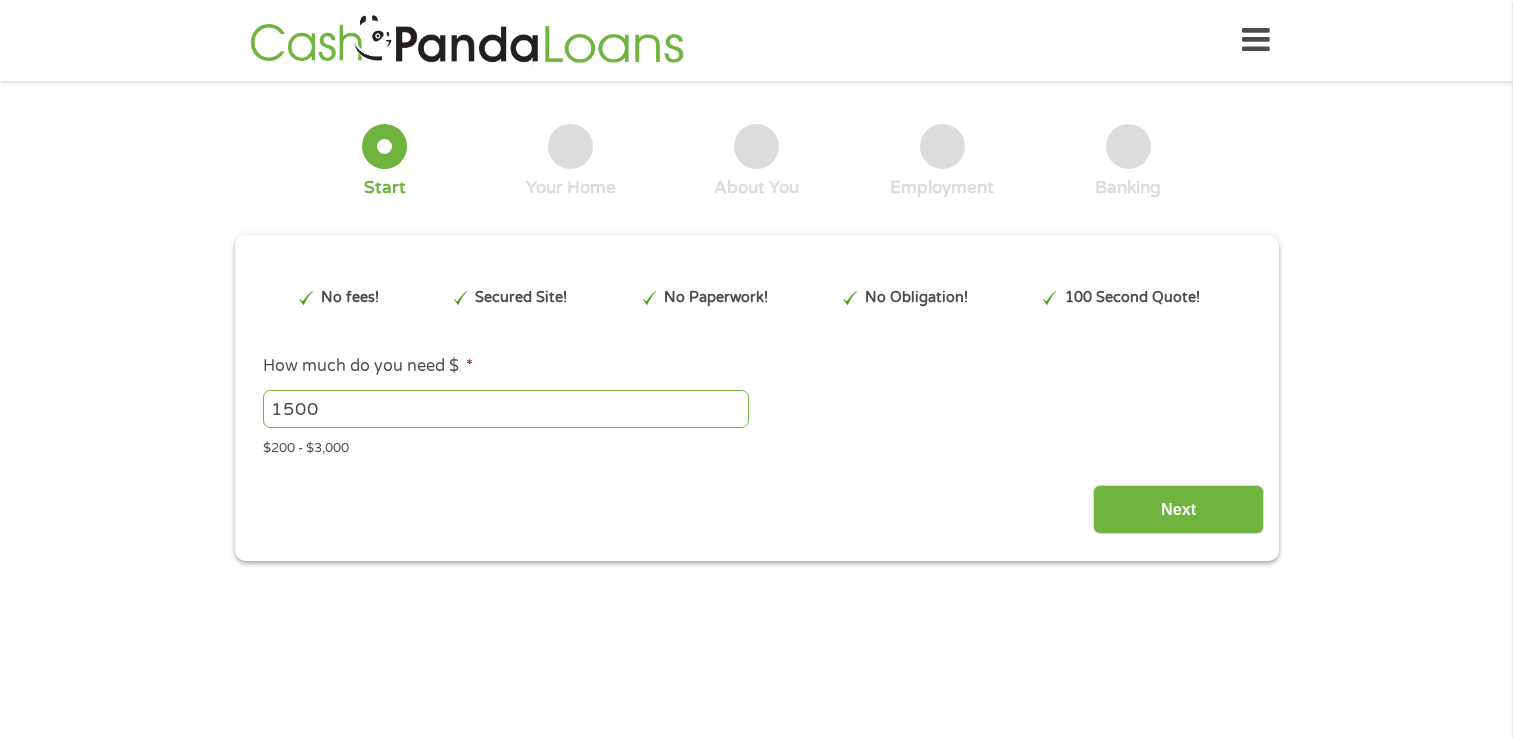 scroll, scrollTop: 0, scrollLeft: 0, axis: both 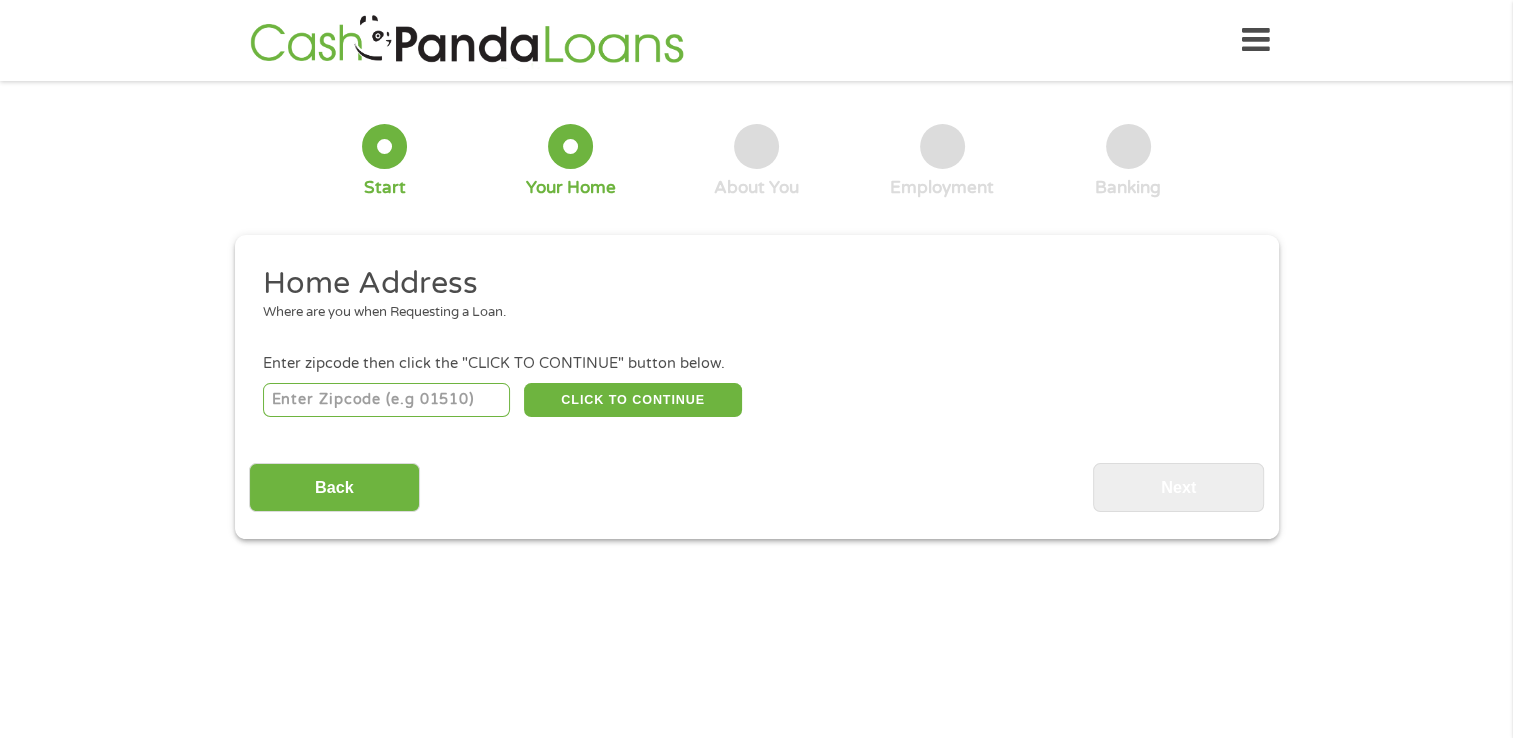 click at bounding box center (386, 400) 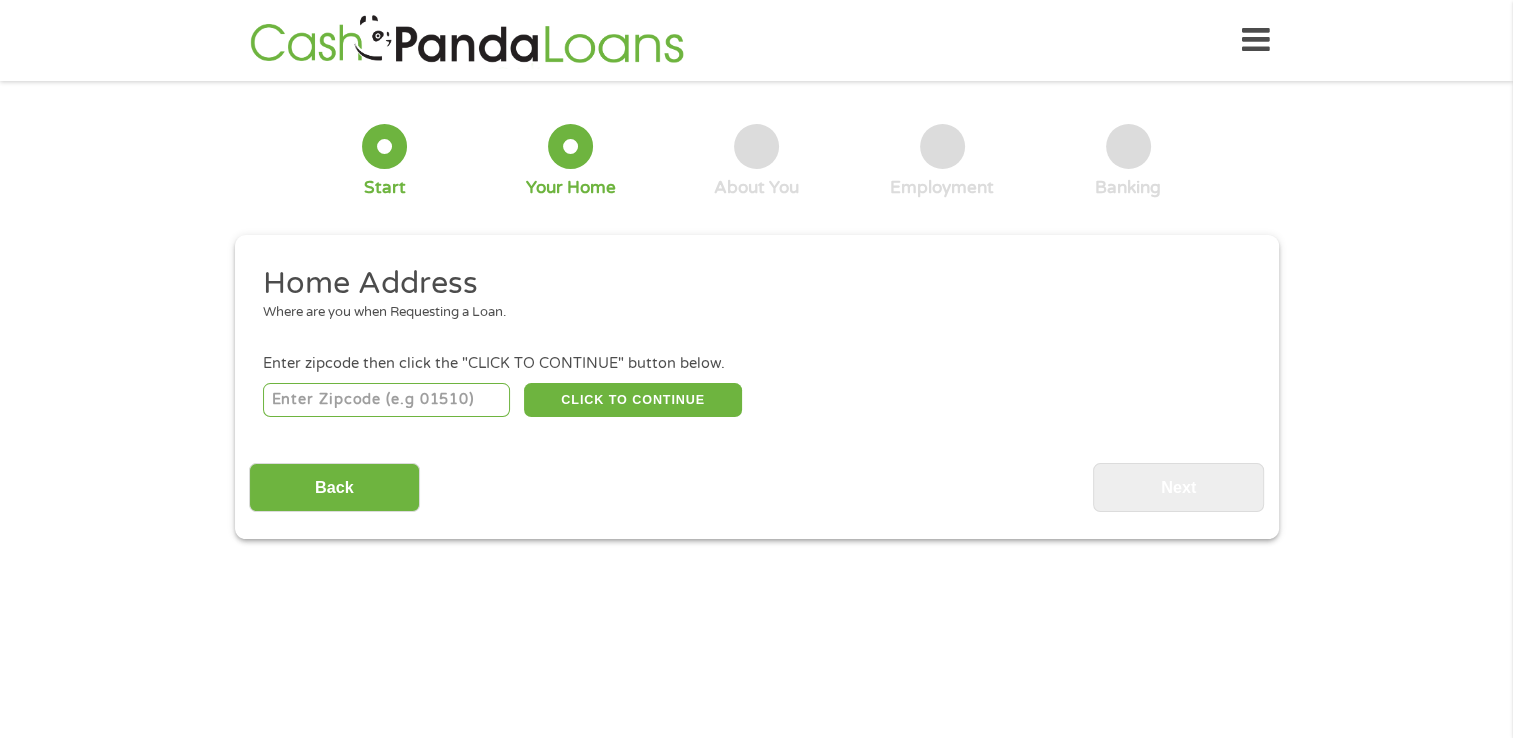type on "76134" 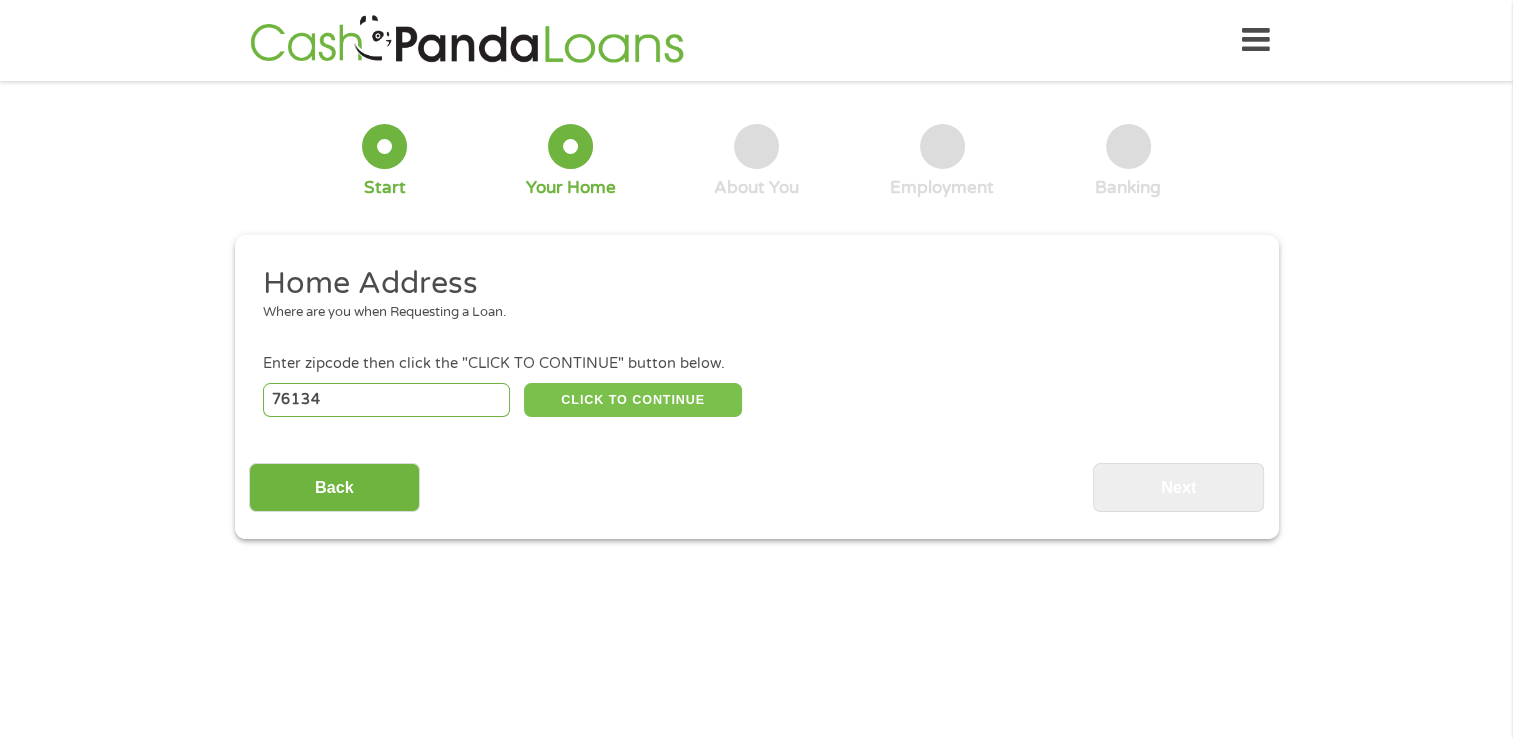 click on "CLICK TO CONTINUE" at bounding box center [633, 400] 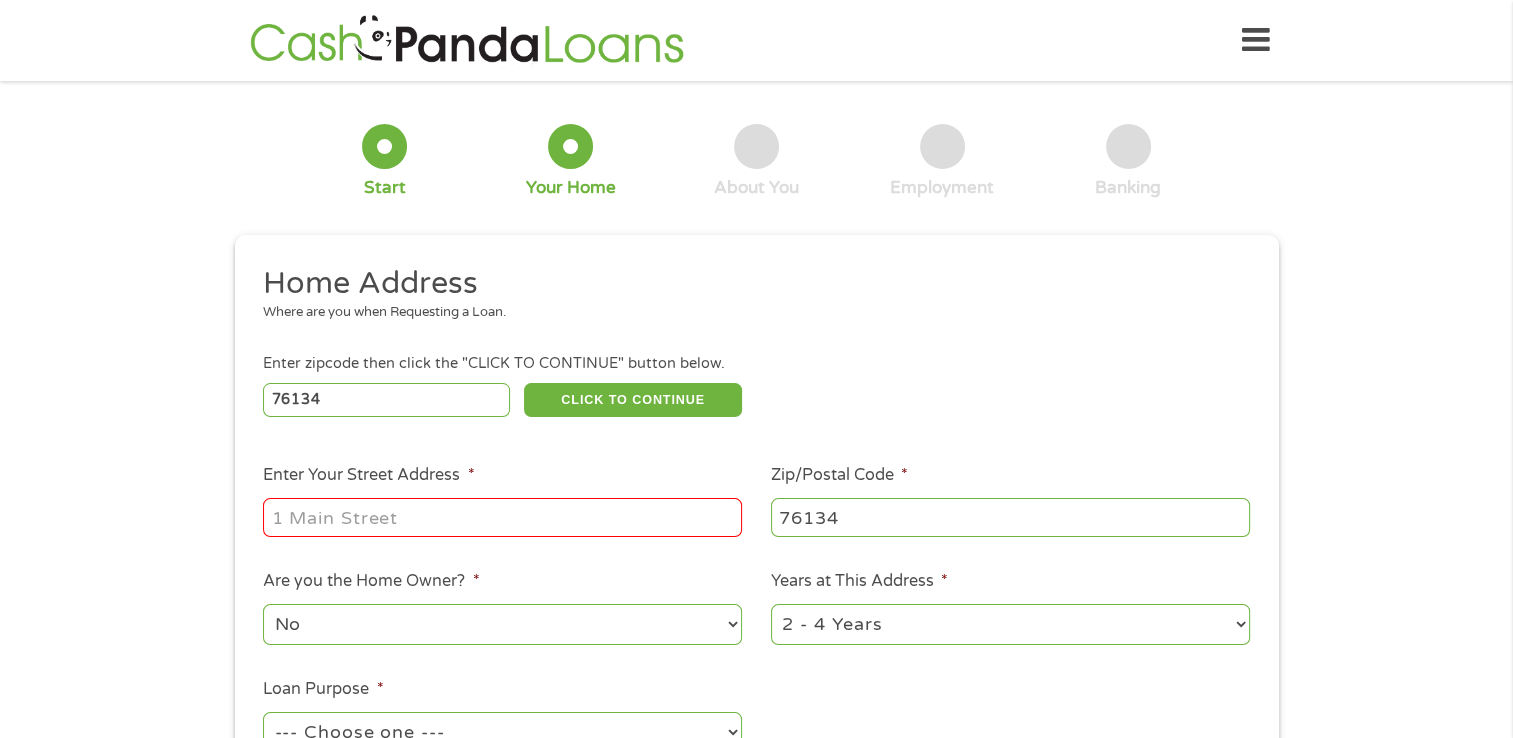 click on "Enter Your Street Address *" at bounding box center [502, 517] 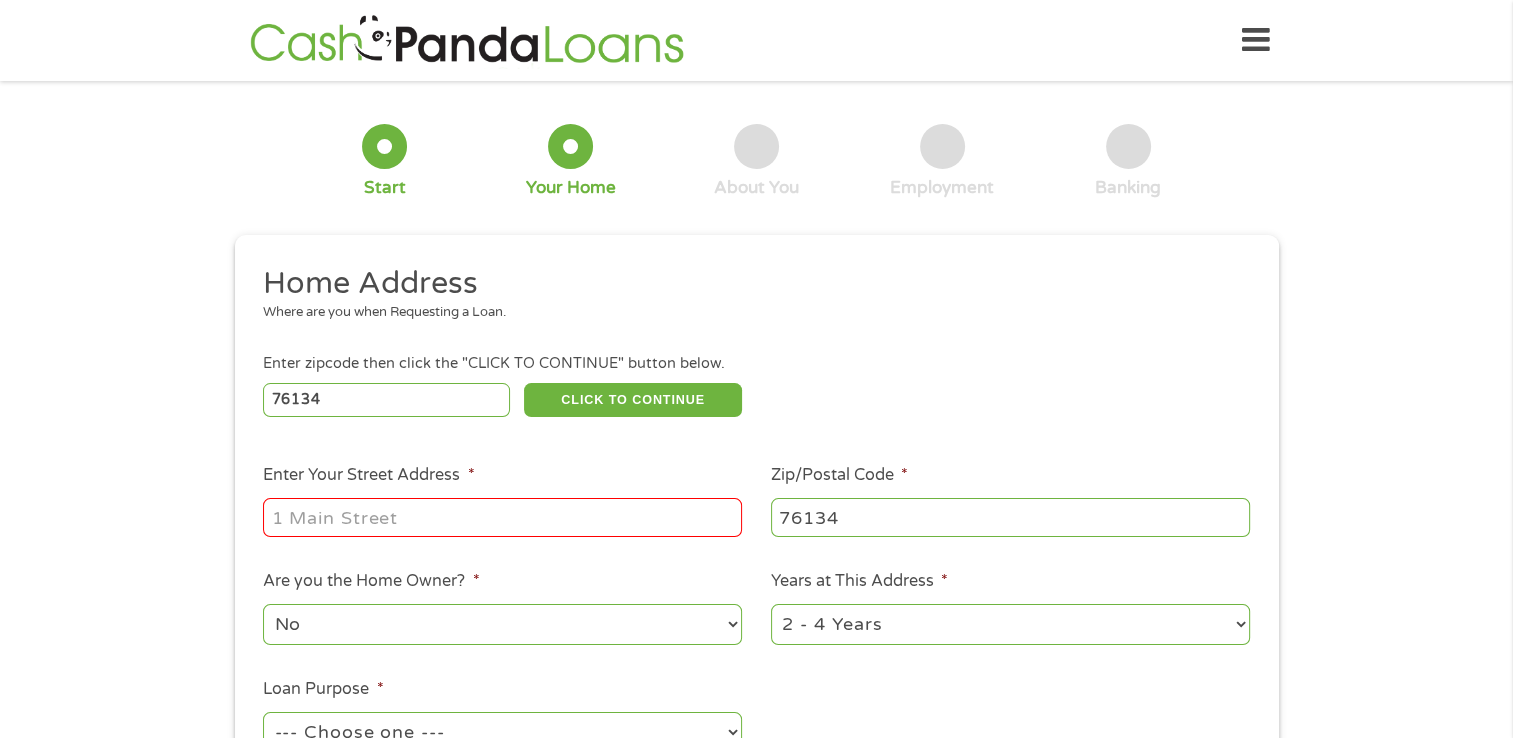 type on "1700 San Rafael St" 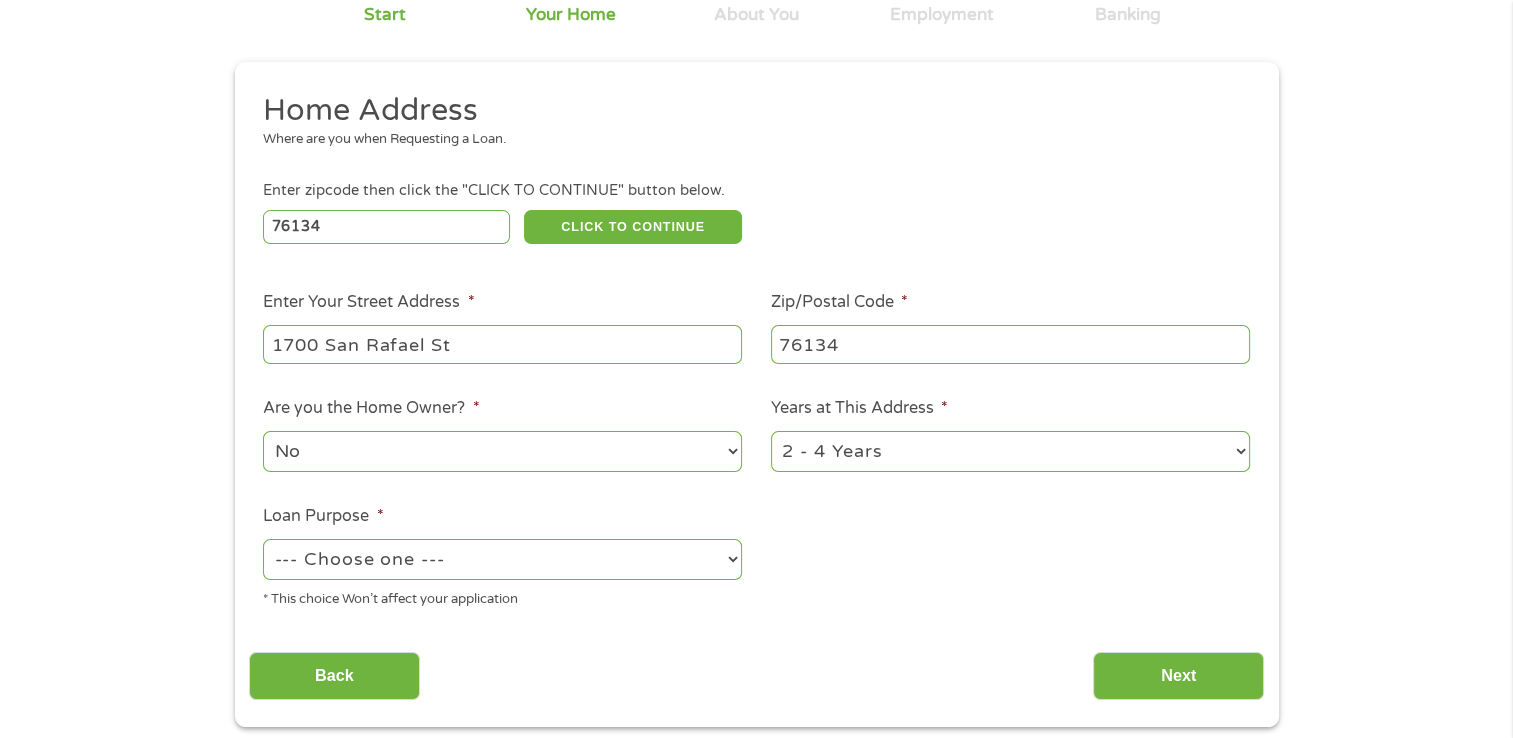 scroll, scrollTop: 293, scrollLeft: 0, axis: vertical 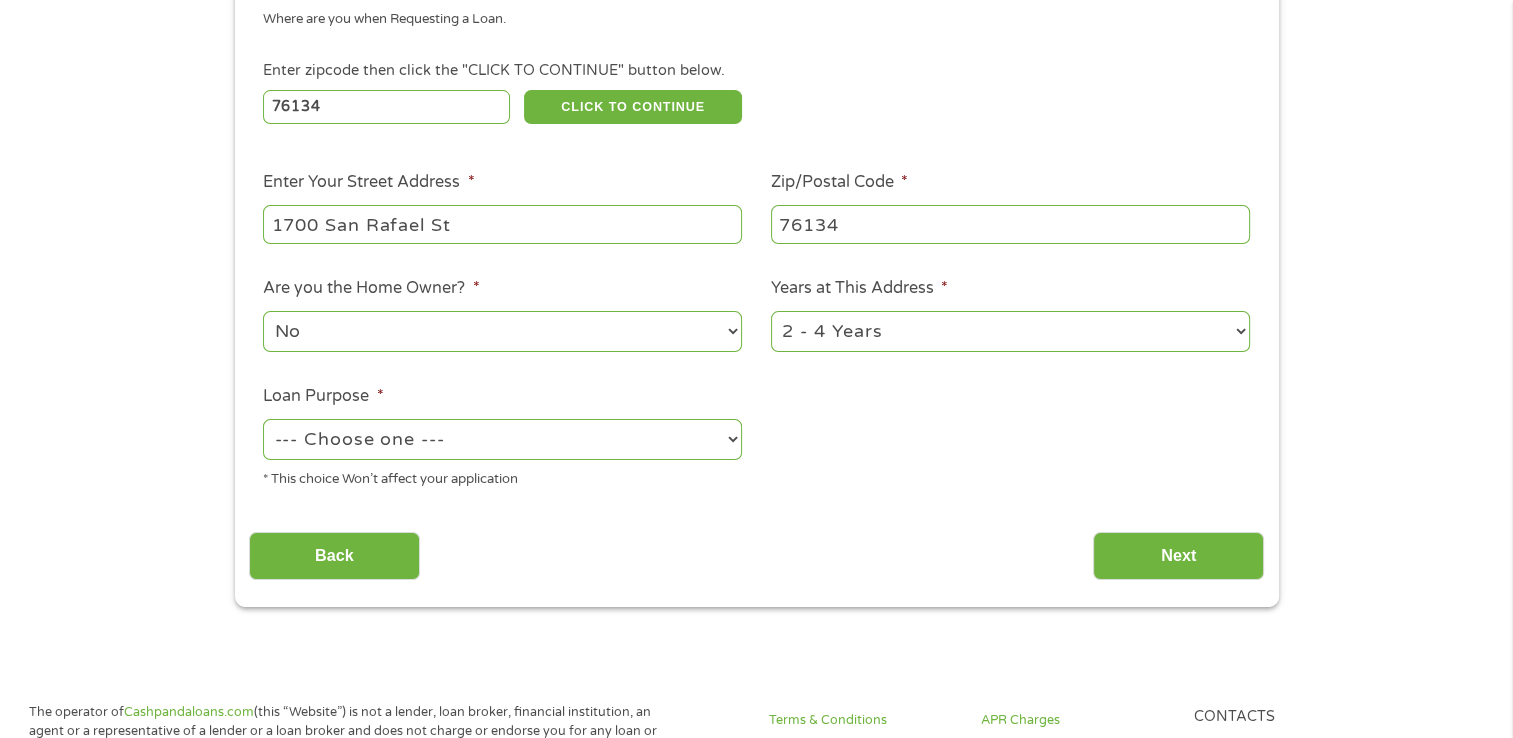 click on "--- Choose one --- Pay Bills Debt Consolidation Home Improvement Major Purchase Car Loan Short Term Cash Medical Expenses Other" at bounding box center (502, 439) 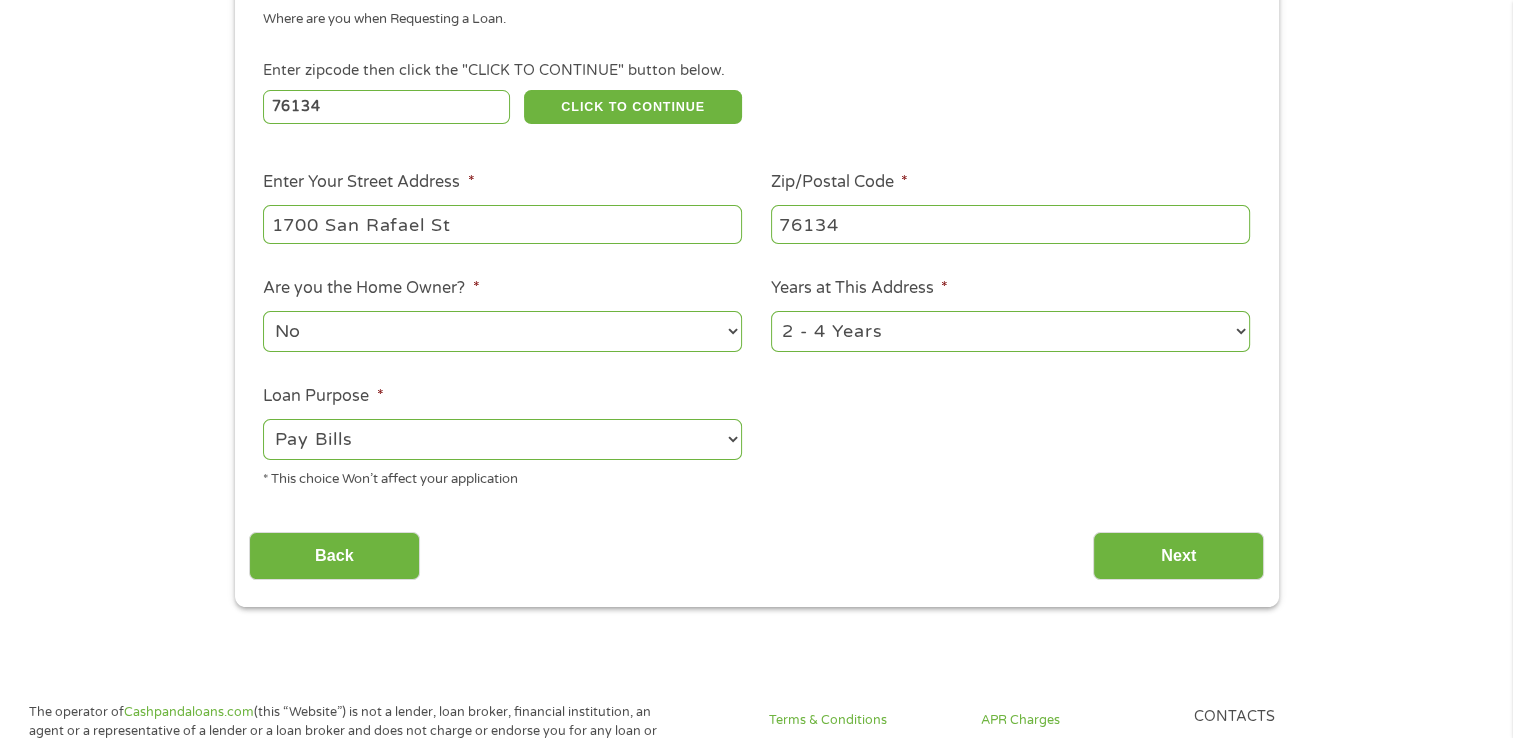 click on "--- Choose one --- Pay Bills Debt Consolidation Home Improvement Major Purchase Car Loan Short Term Cash Medical Expenses Other" at bounding box center [502, 439] 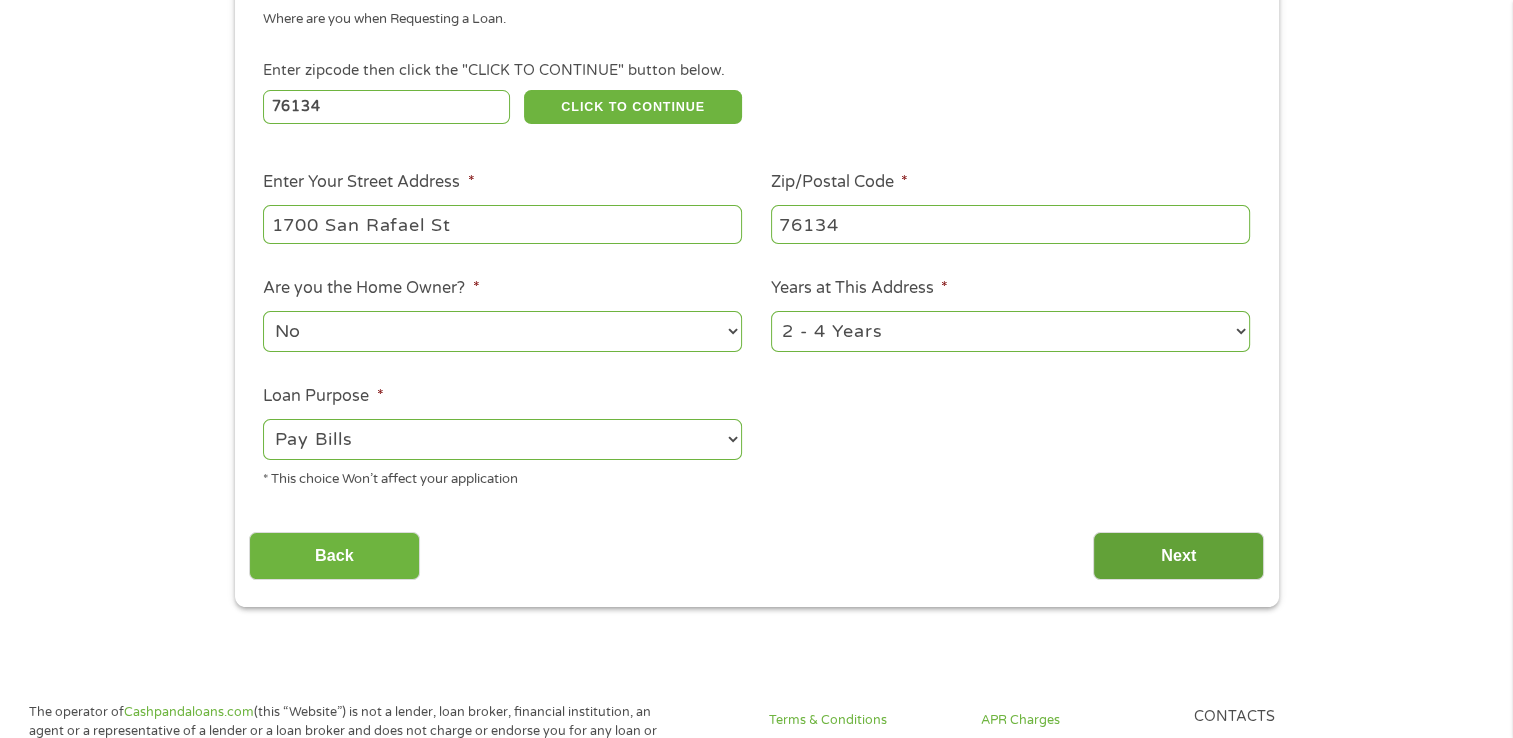 click on "Next" at bounding box center [1178, 556] 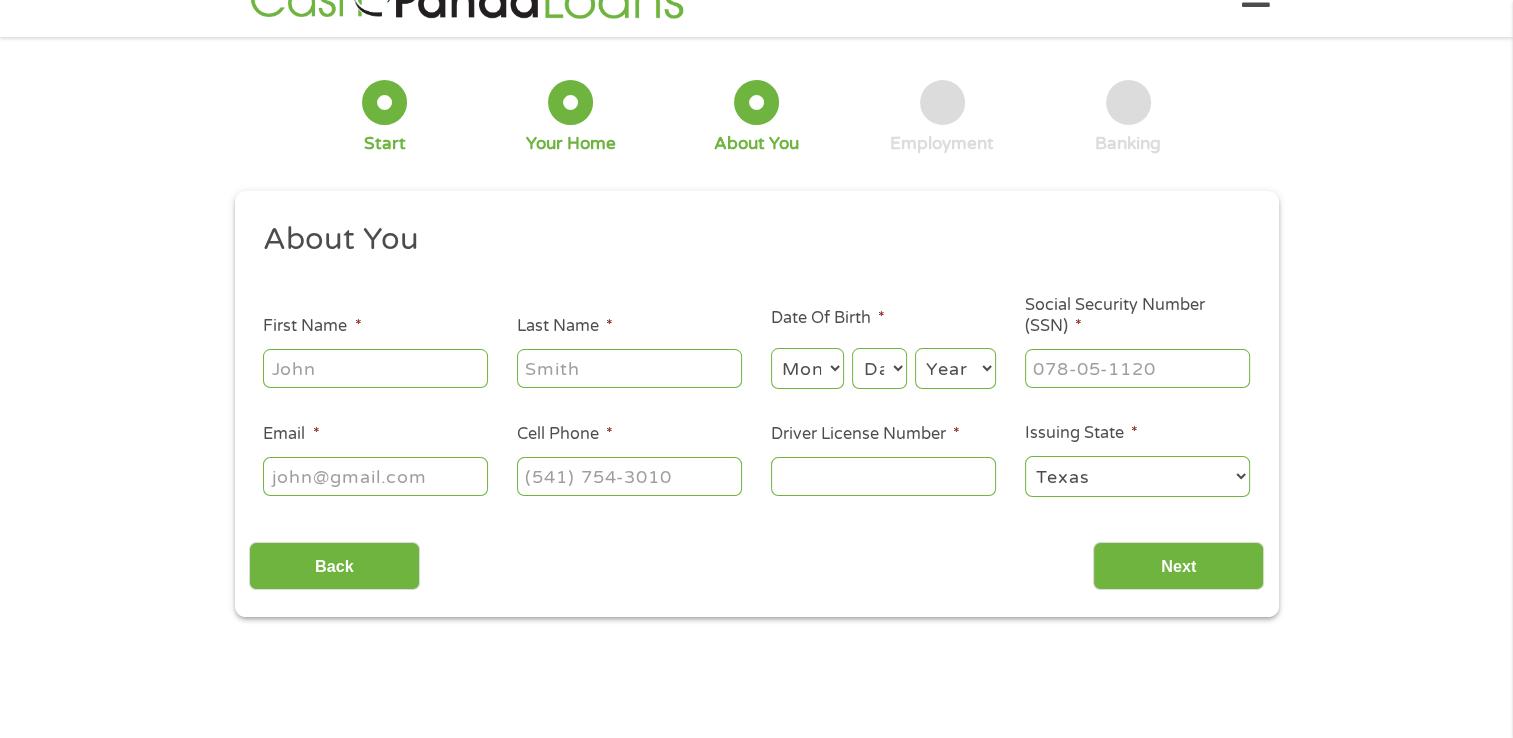 scroll, scrollTop: 0, scrollLeft: 0, axis: both 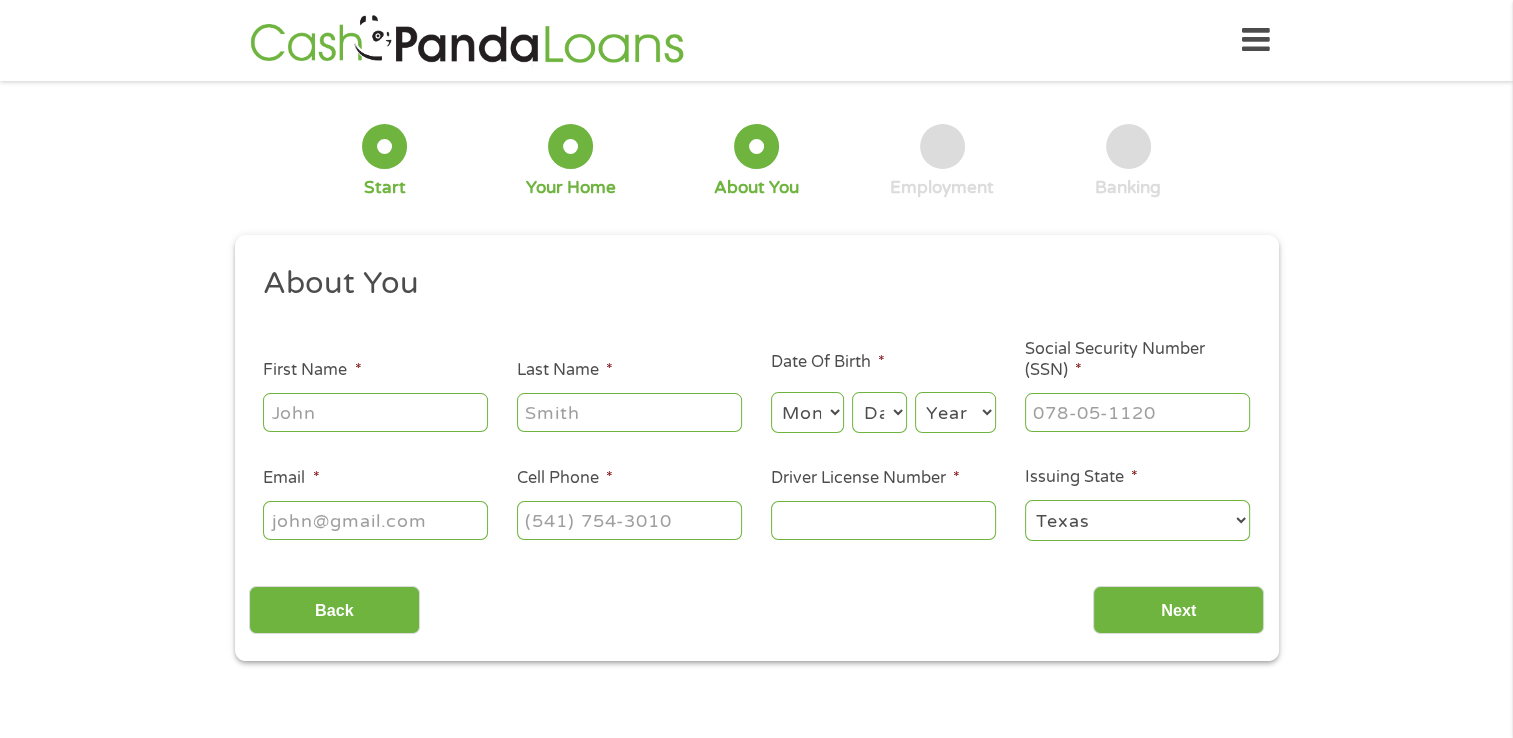 click on "First Name *" at bounding box center [375, 412] 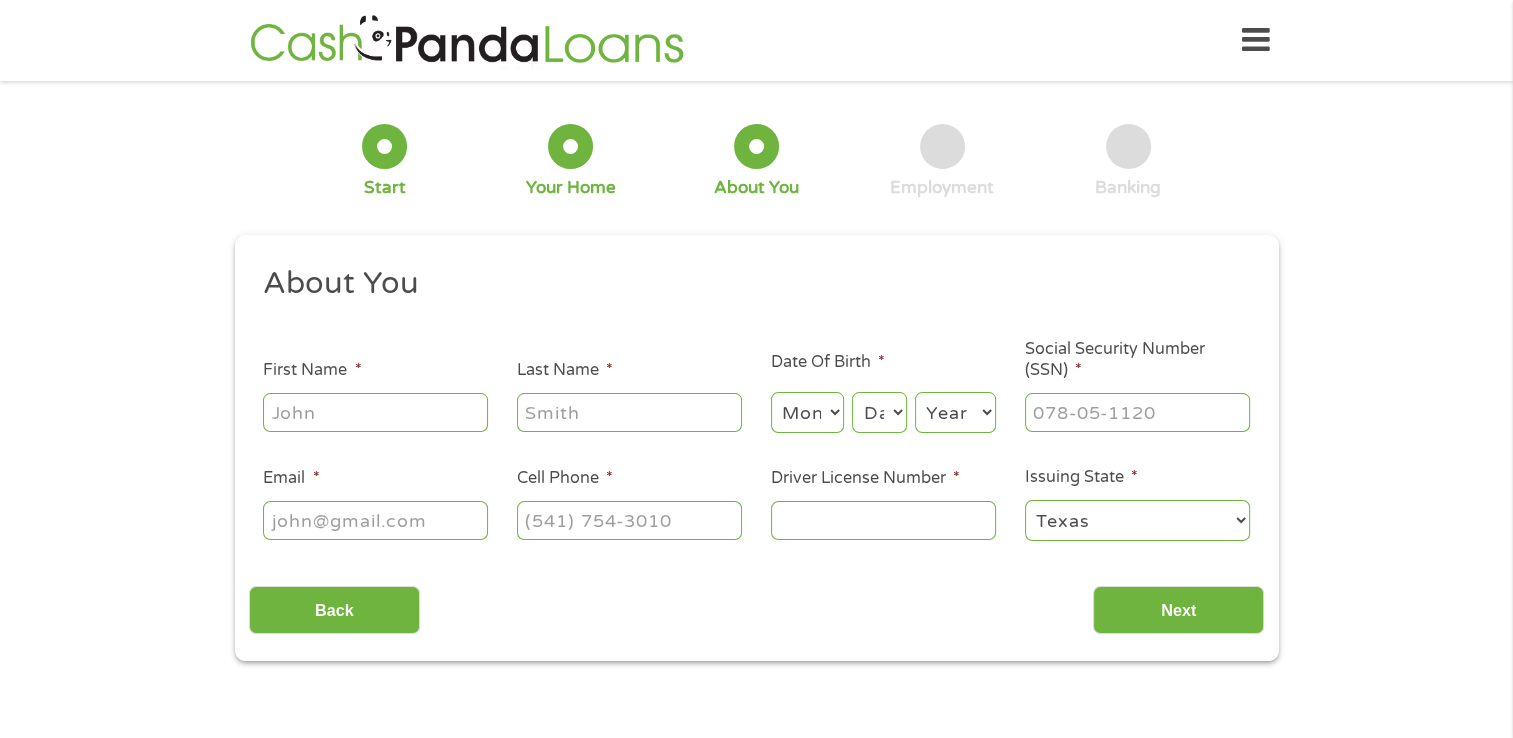 type on "Ursula" 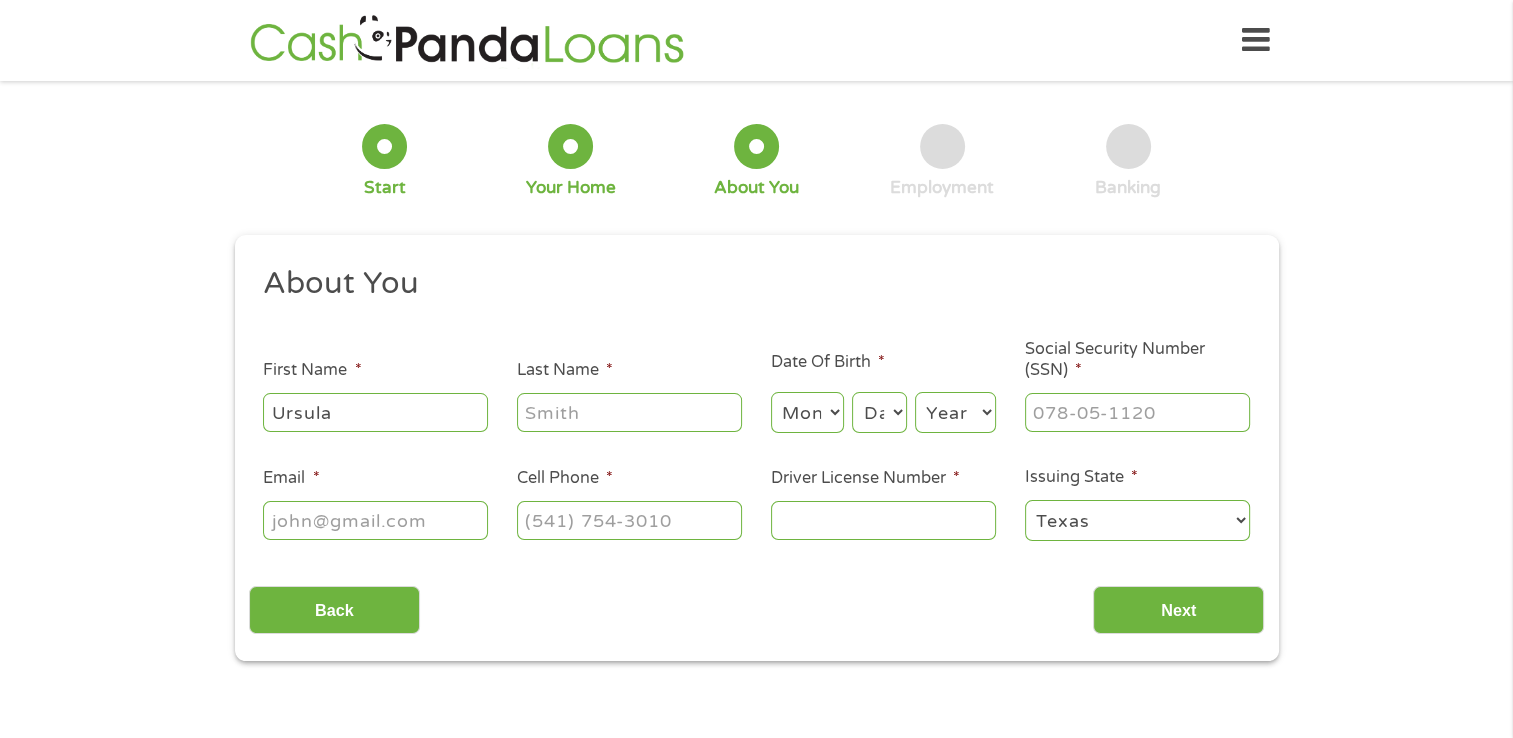 type on "Scruggs" 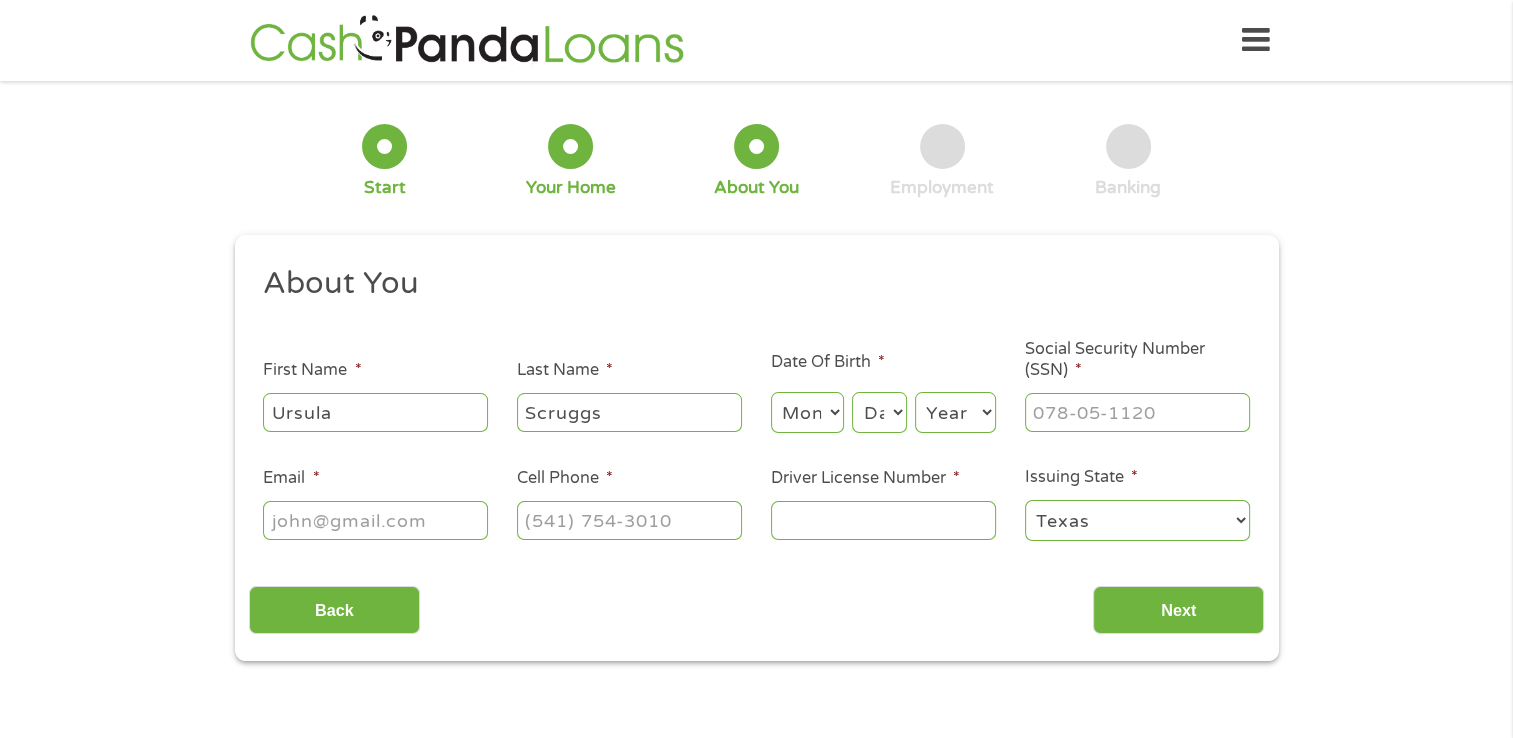 type on "ursulascruggs@example.com" 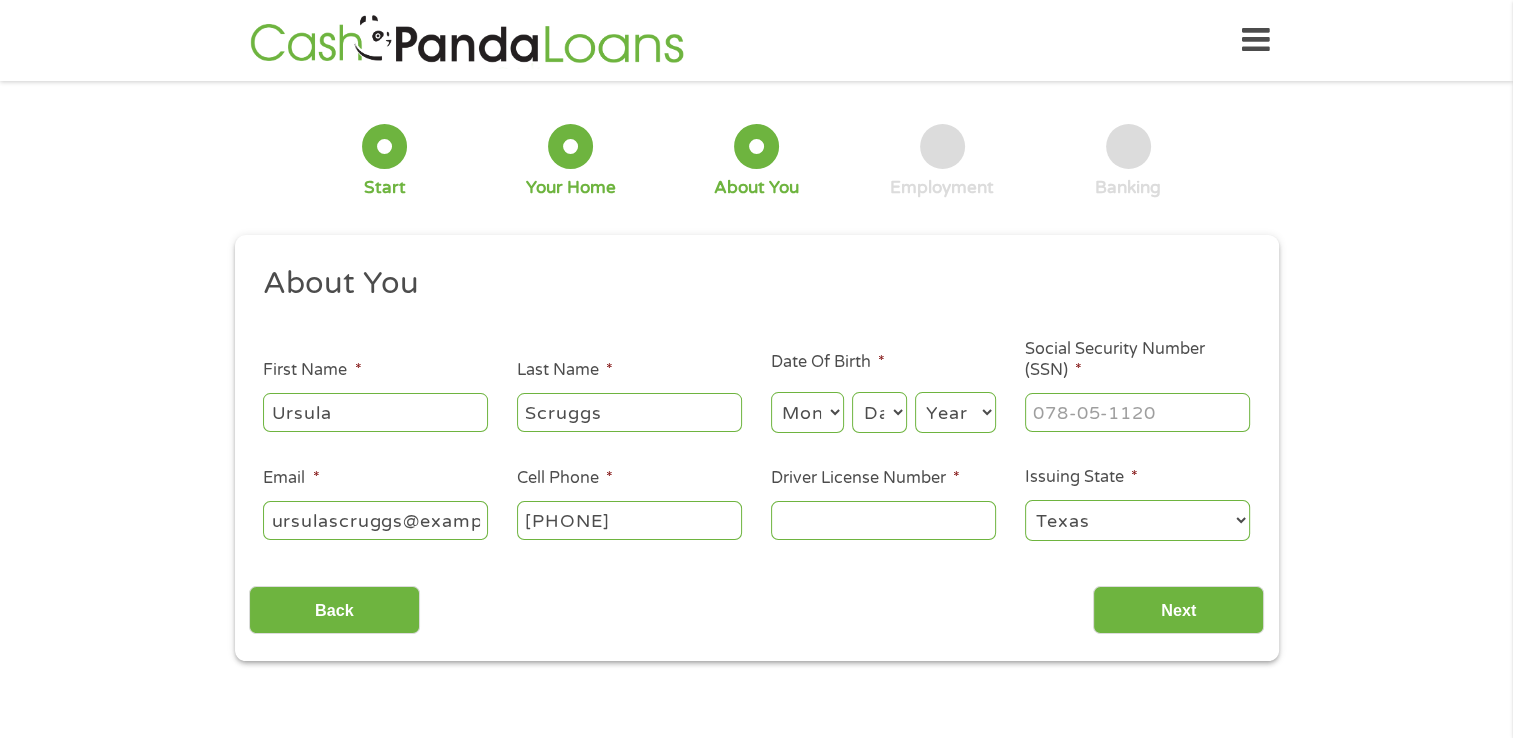type on "(817) 503-6108" 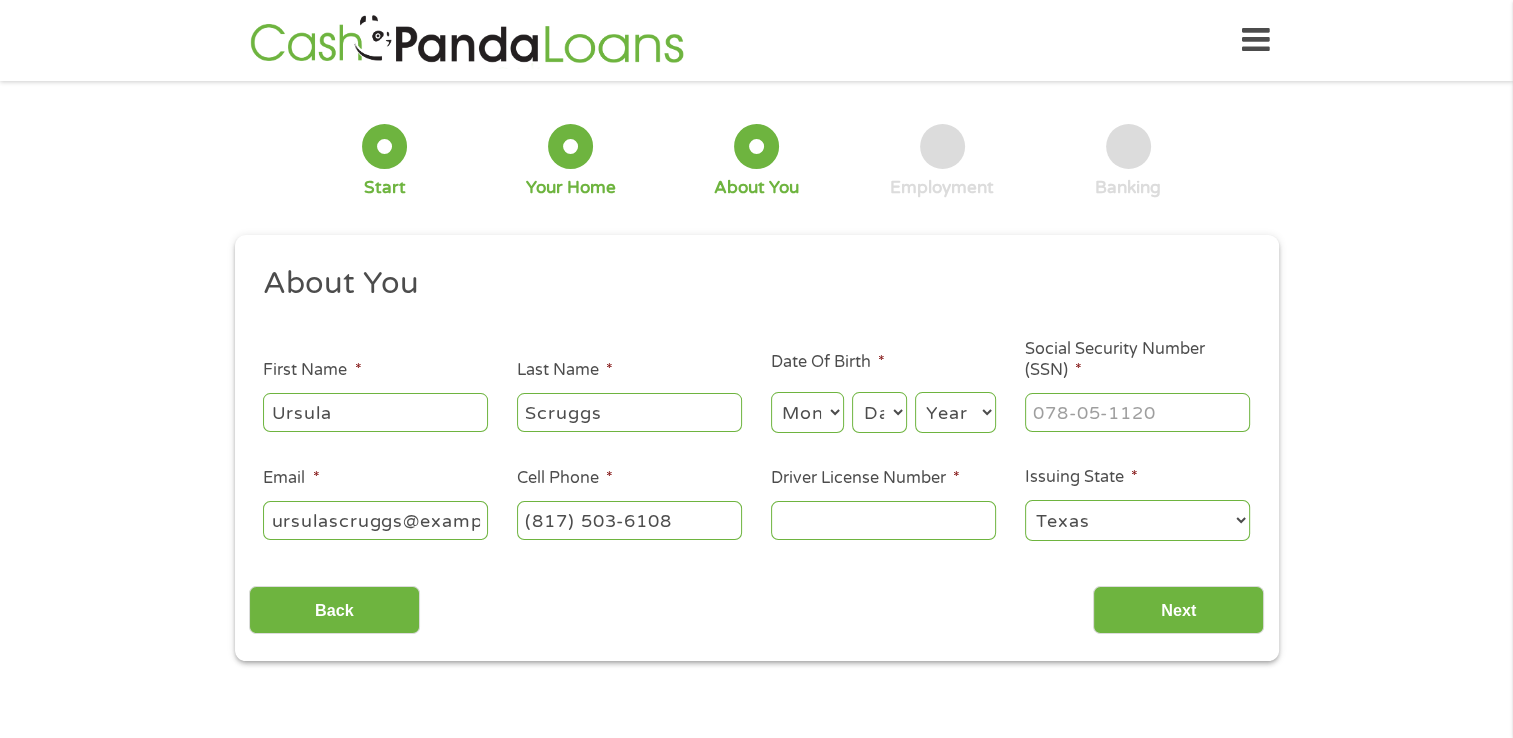 click on "Month 1 2 3 4 5 6 7 8 9 10 11 12" at bounding box center (807, 412) 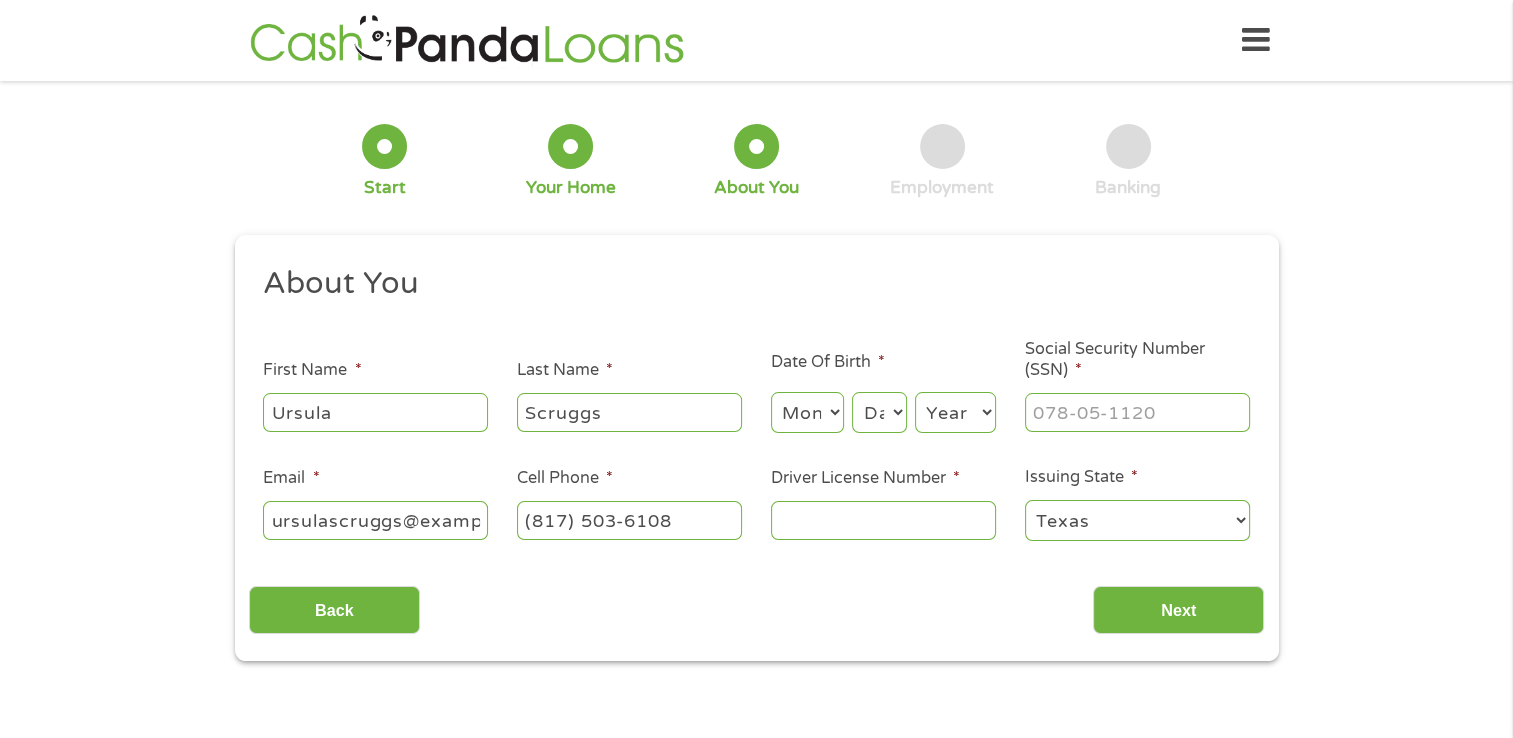 select on "9" 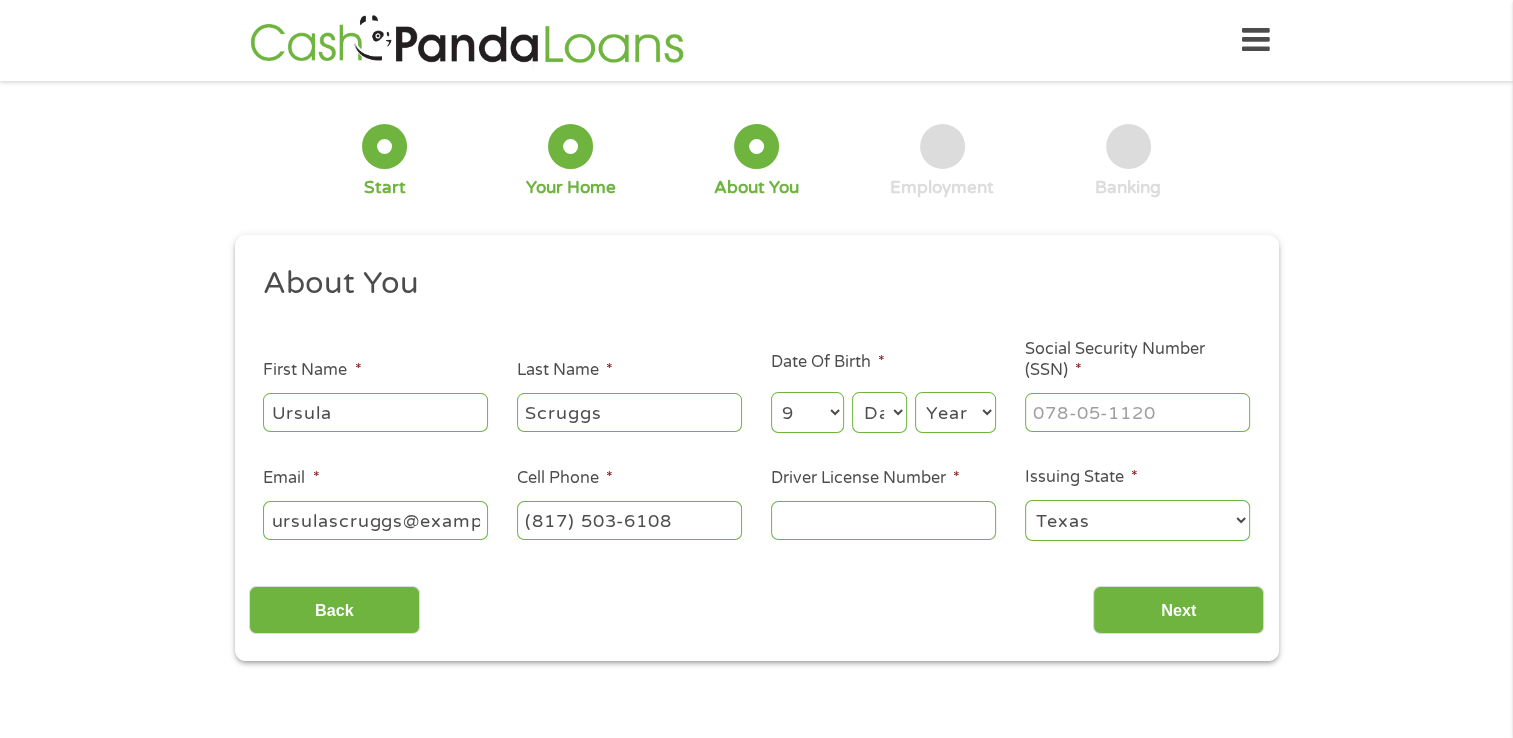 click on "Month 1 2 3 4 5 6 7 8 9 10 11 12" at bounding box center (807, 412) 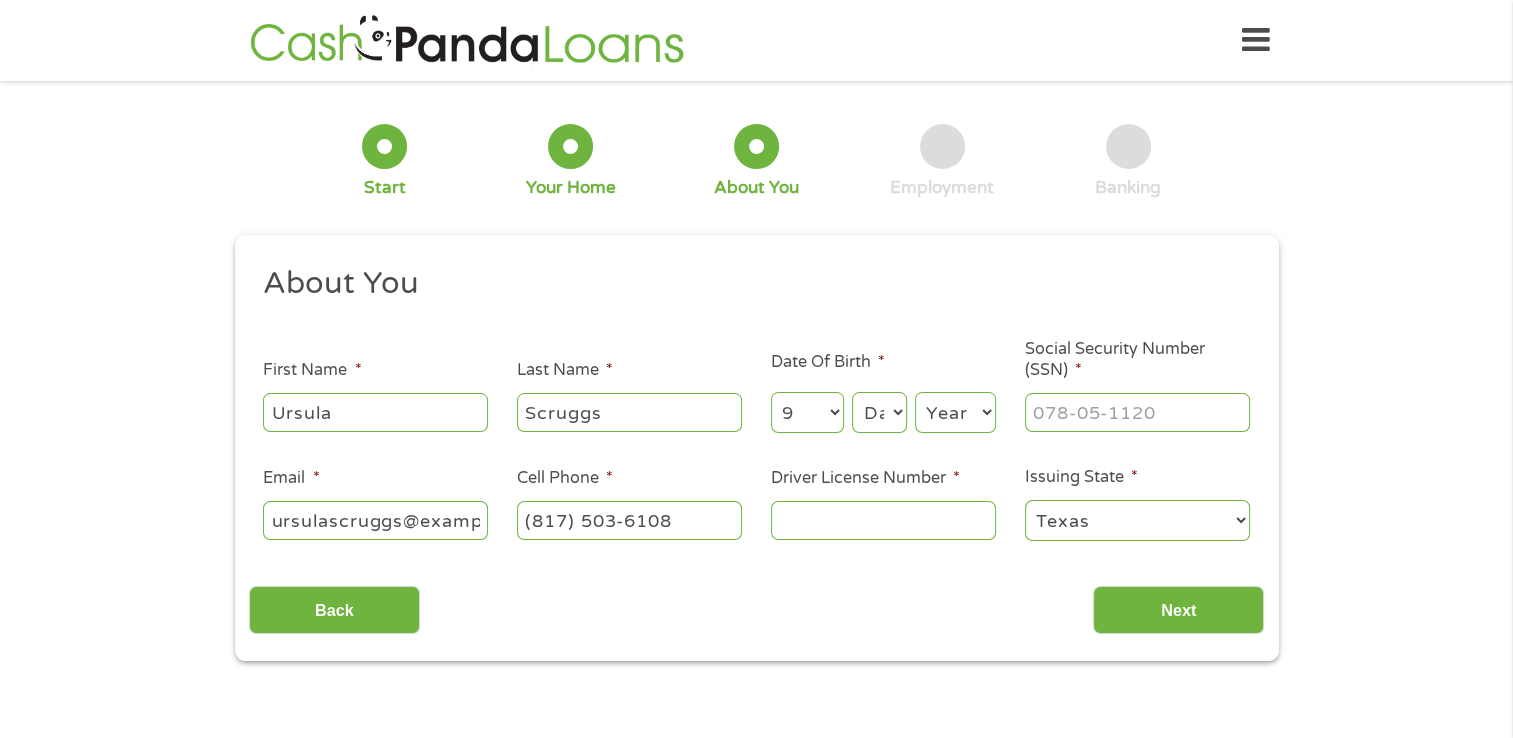 select on "1" 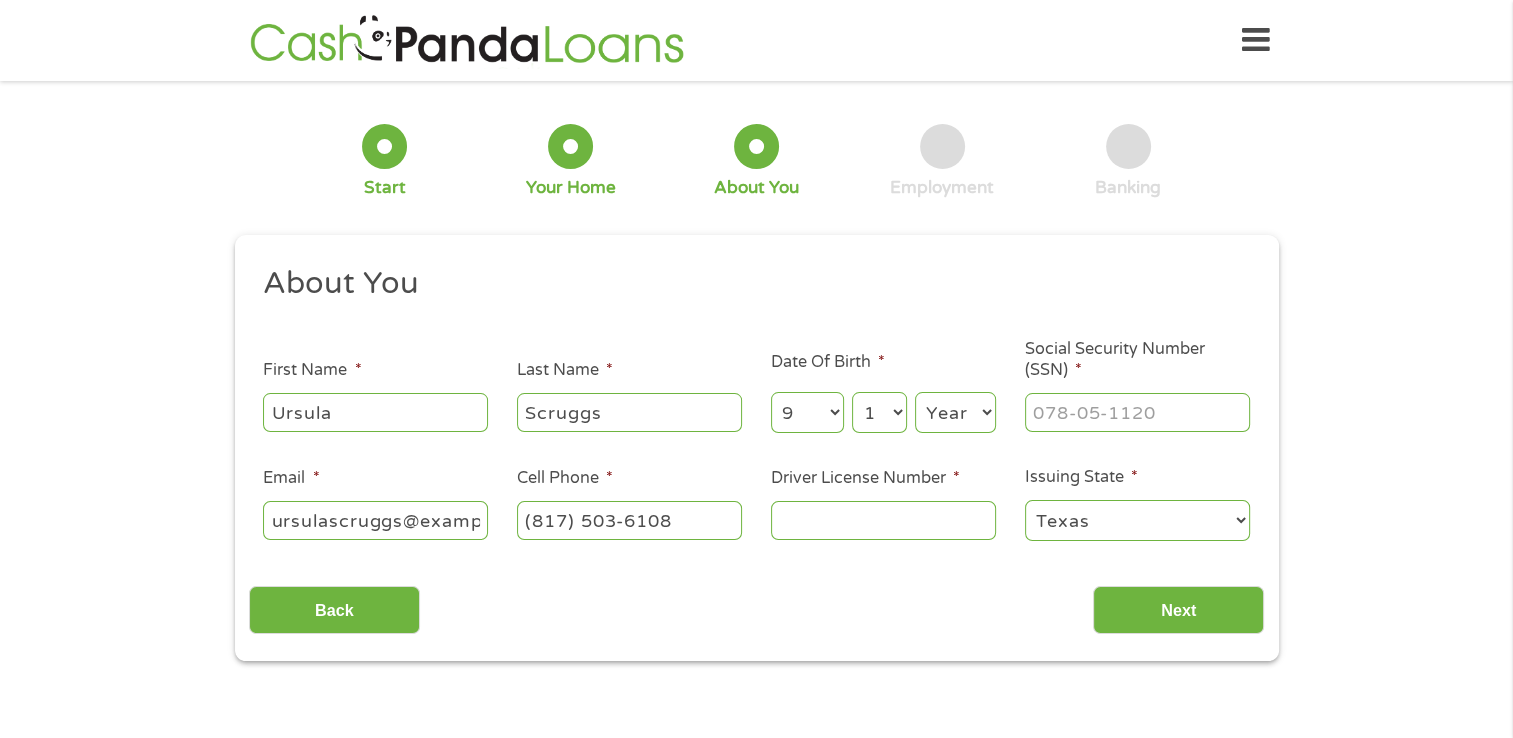 click on "Day 1 2 3 4 5 6 7 8 9 10 11 12 13 14 15 16 17 18 19 20 21 22 23 24 25 26 27 28 29 30 31" at bounding box center [879, 412] 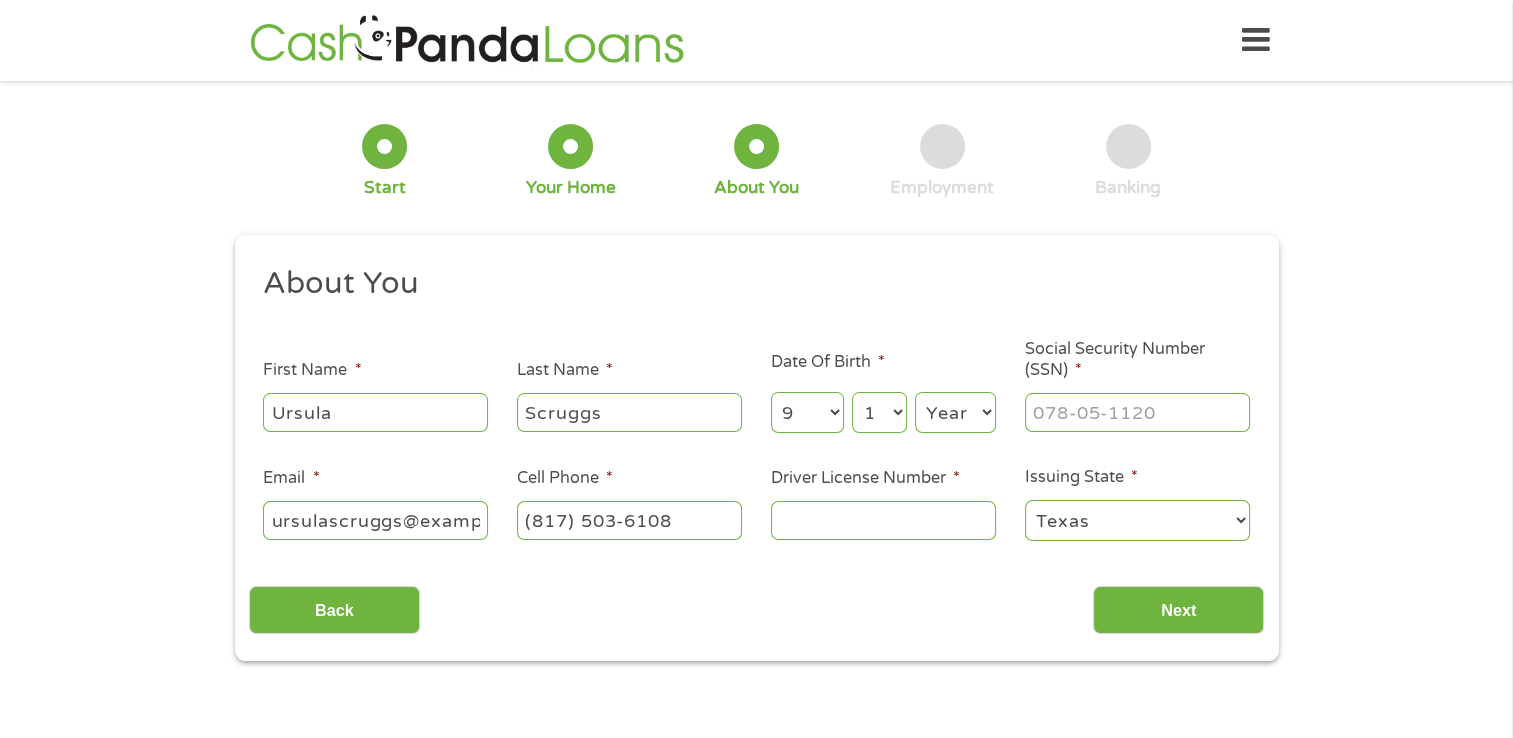 select on "1972" 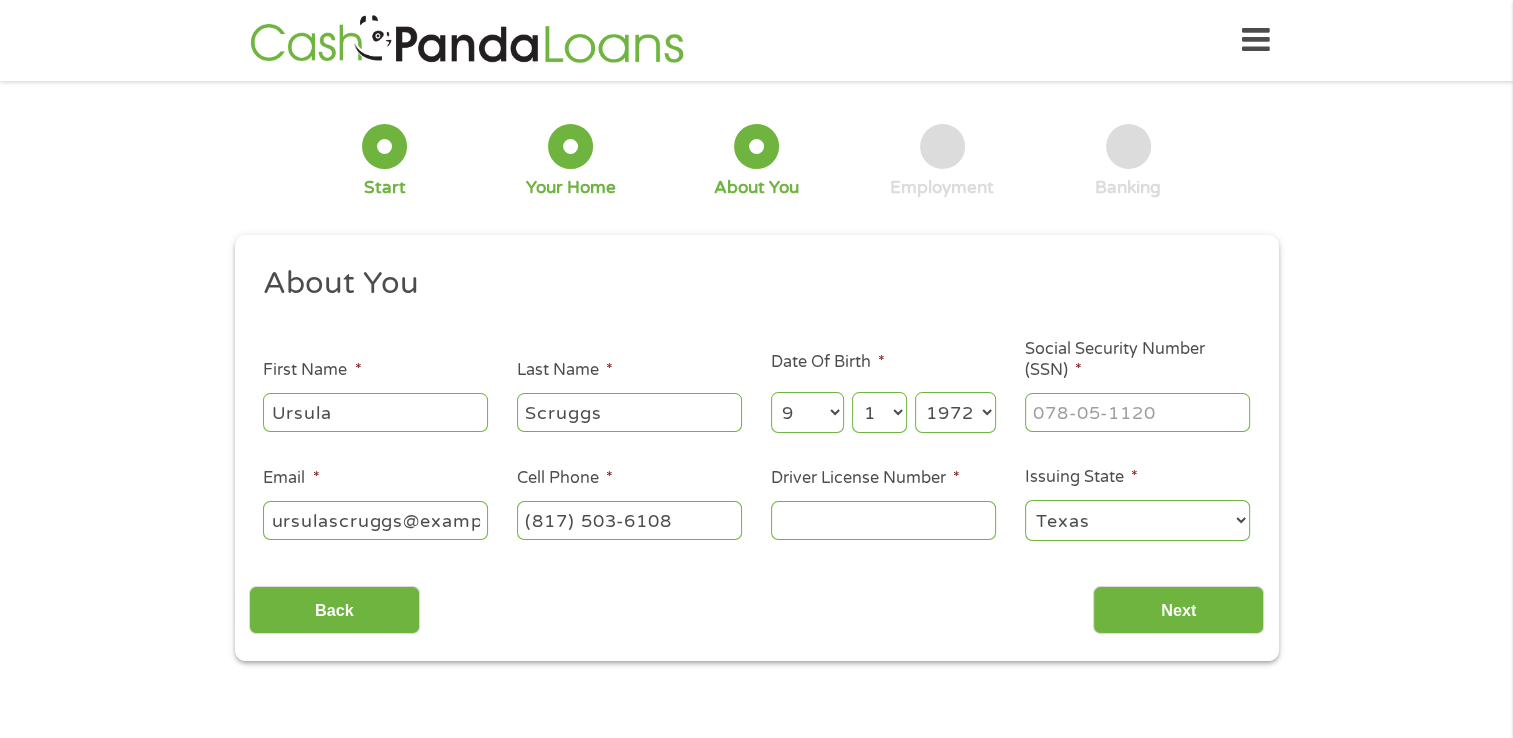 click on "Year 2007 2006 2005 2004 2003 2002 2001 2000 1999 1998 1997 1996 1995 1994 1993 1992 1991 1990 1989 1988 1987 1986 1985 1984 1983 1982 1981 1980 1979 1978 1977 1976 1975 1974 1973 1972 1971 1970 1969 1968 1967 1966 1965 1964 1963 1962 1961 1960 1959 1958 1957 1956 1955 1954 1953 1952 1951 1950 1949 1948 1947 1946 1945 1944 1943 1942 1941 1940 1939 1938 1937 1936 1935 1934 1933 1932 1931 1930 1929 1928 1927 1926 1925 1924 1923 1922 1921 1920" at bounding box center [955, 412] 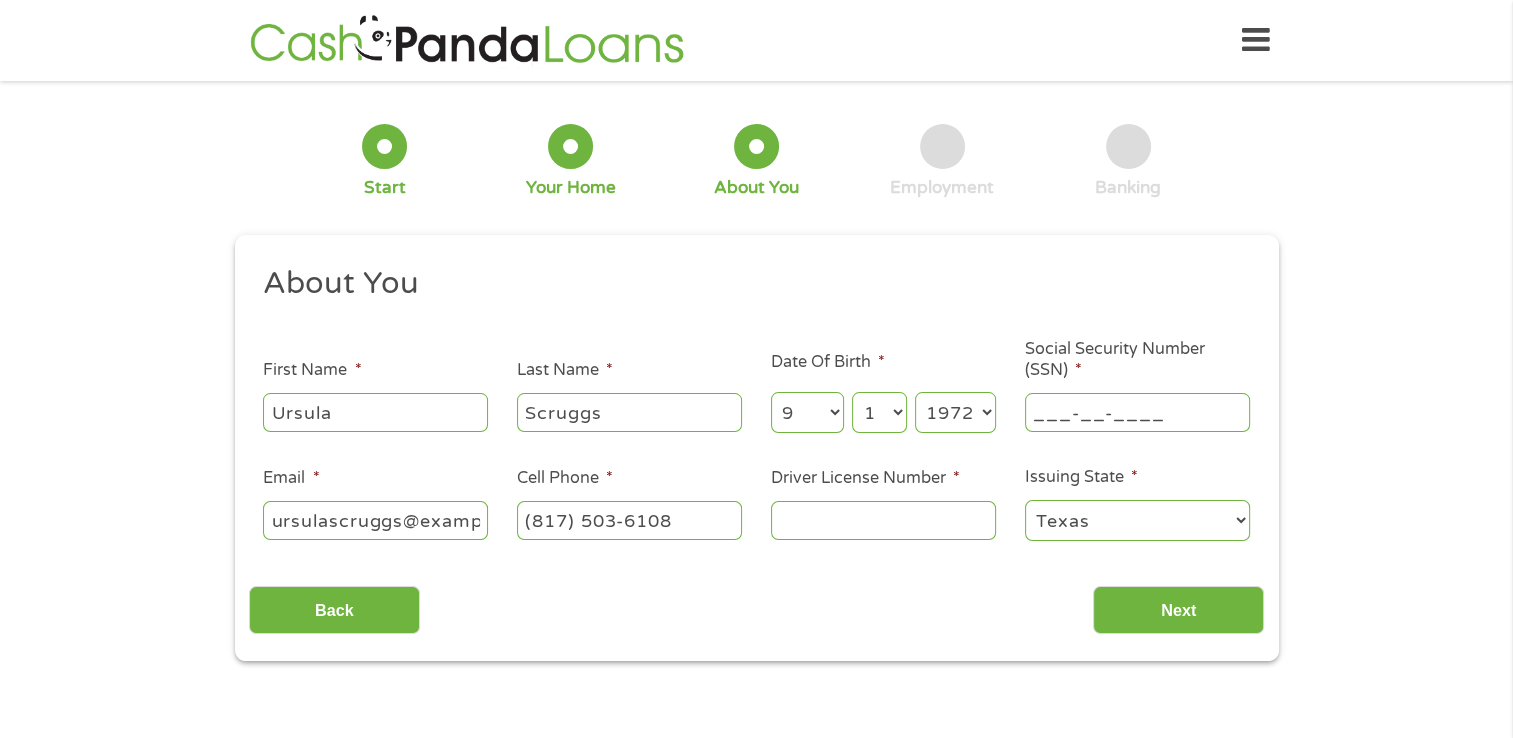 click on "___-__-____" at bounding box center (1137, 412) 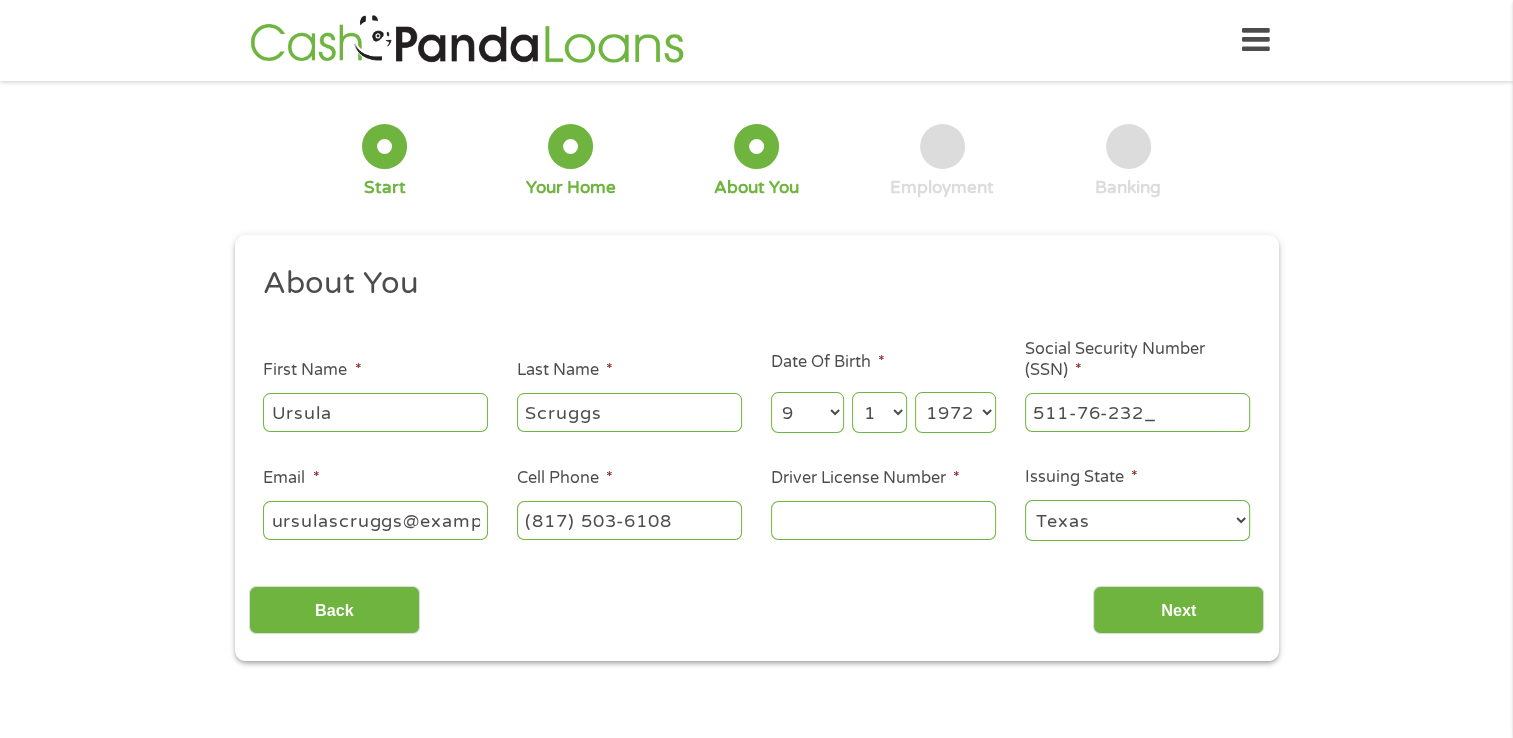 type on "511-76-2323" 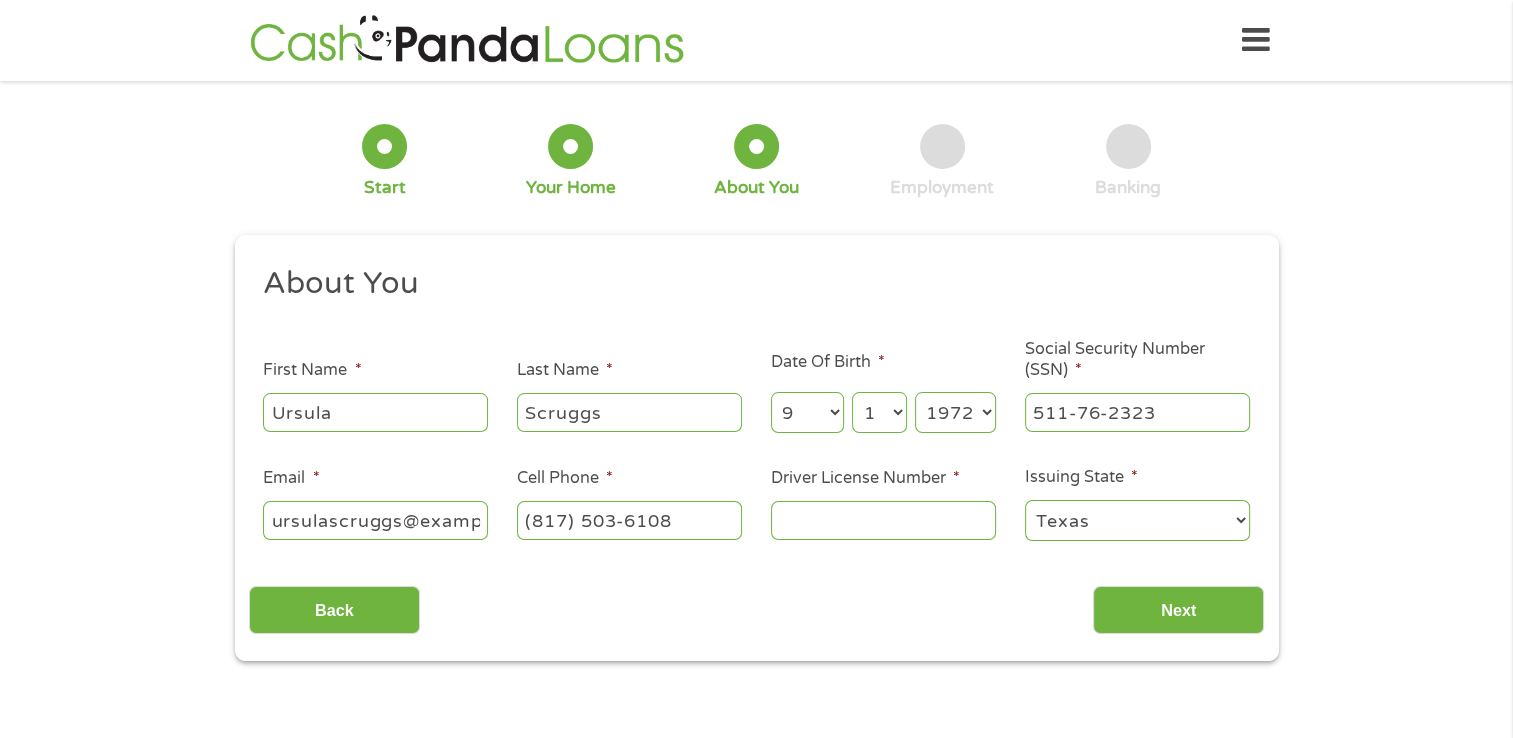 click on "Driver License Number *" at bounding box center (883, 520) 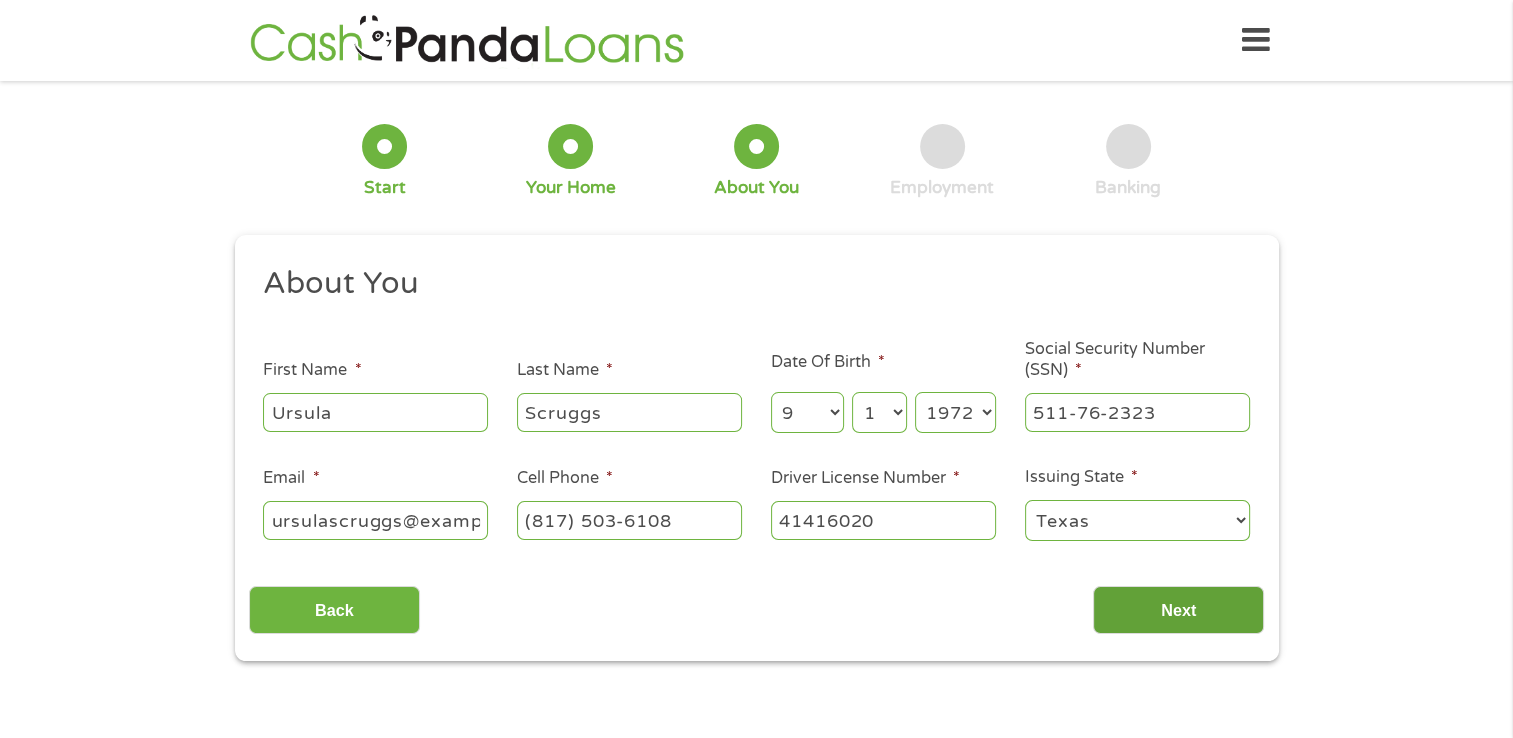 type on "41416020" 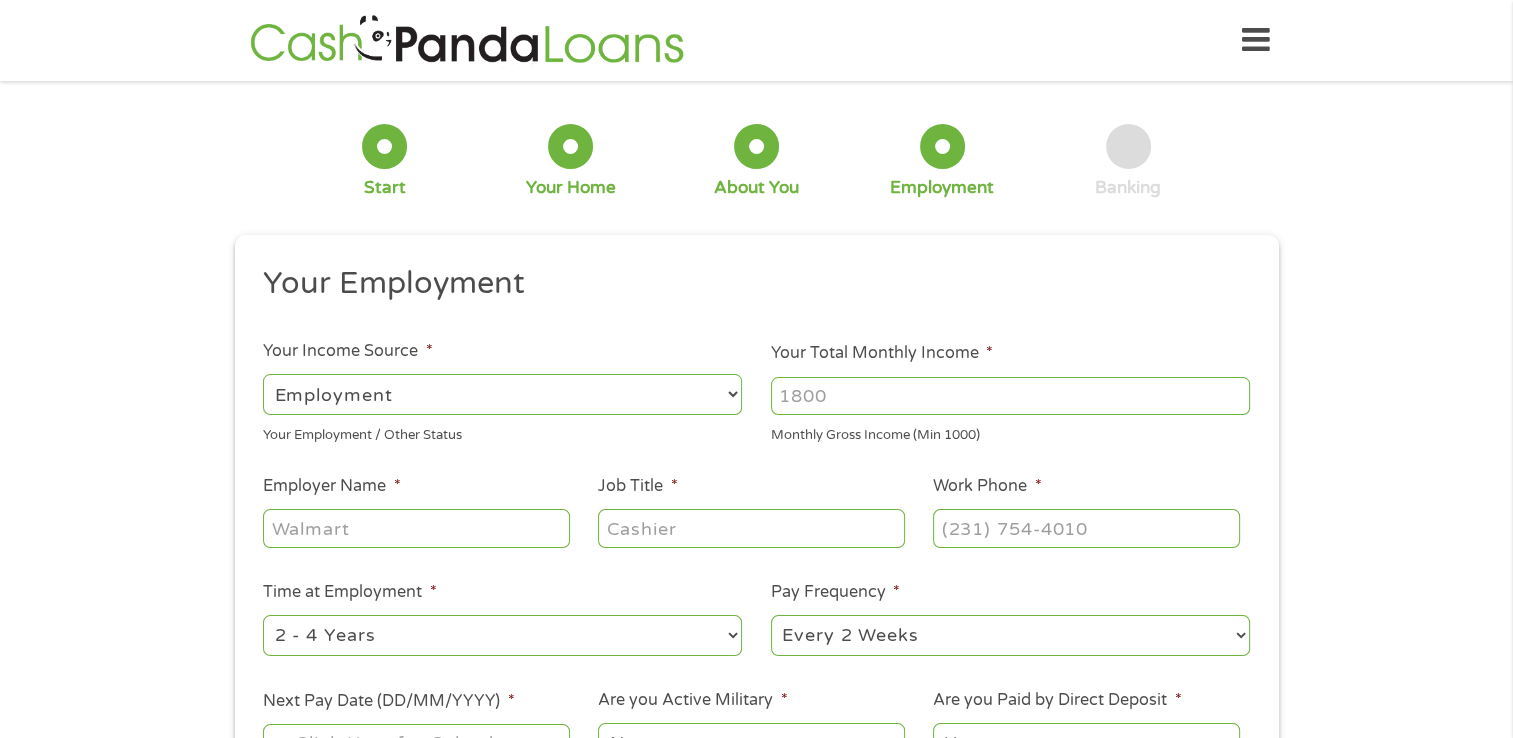 scroll, scrollTop: 8, scrollLeft: 8, axis: both 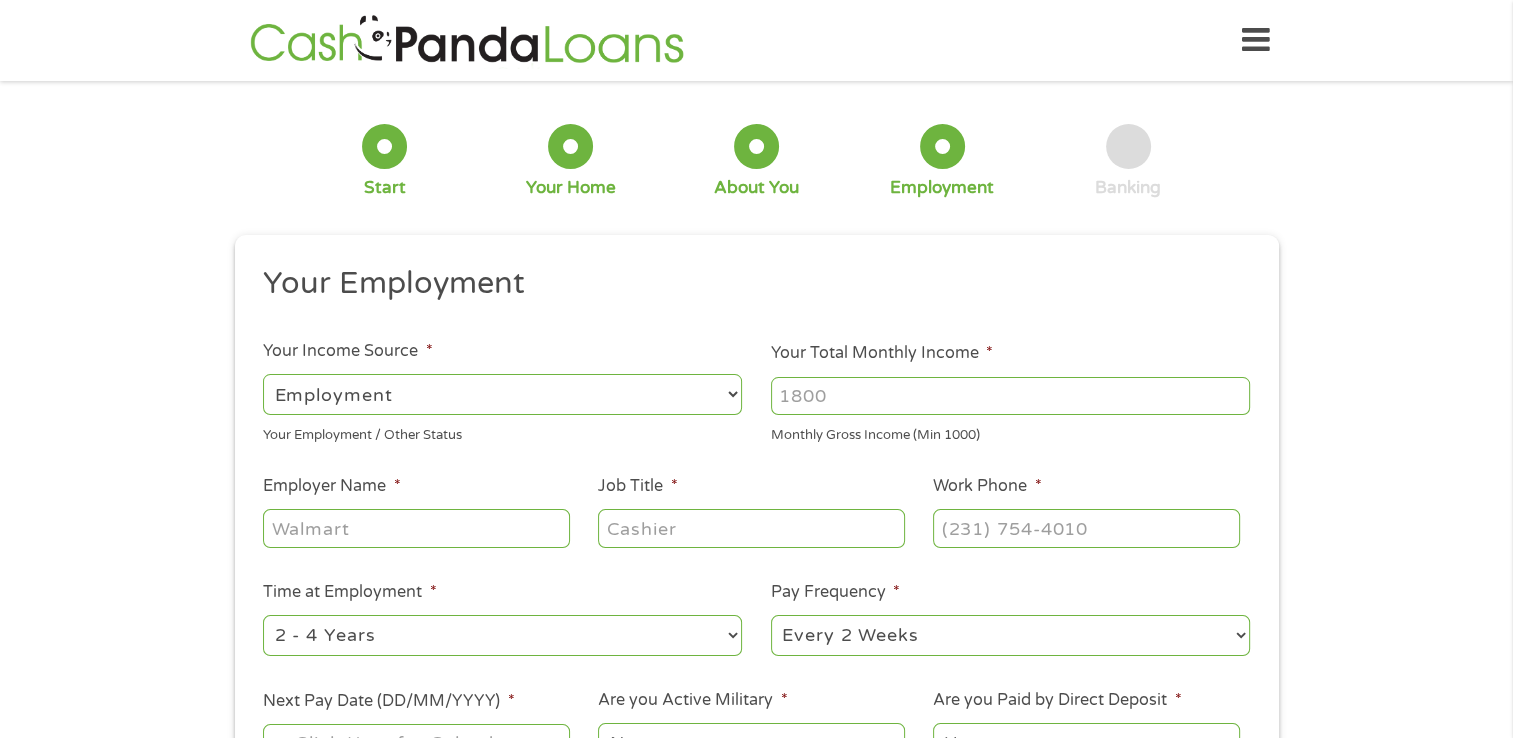 click on "Your Total Monthly Income *" at bounding box center (1010, 396) 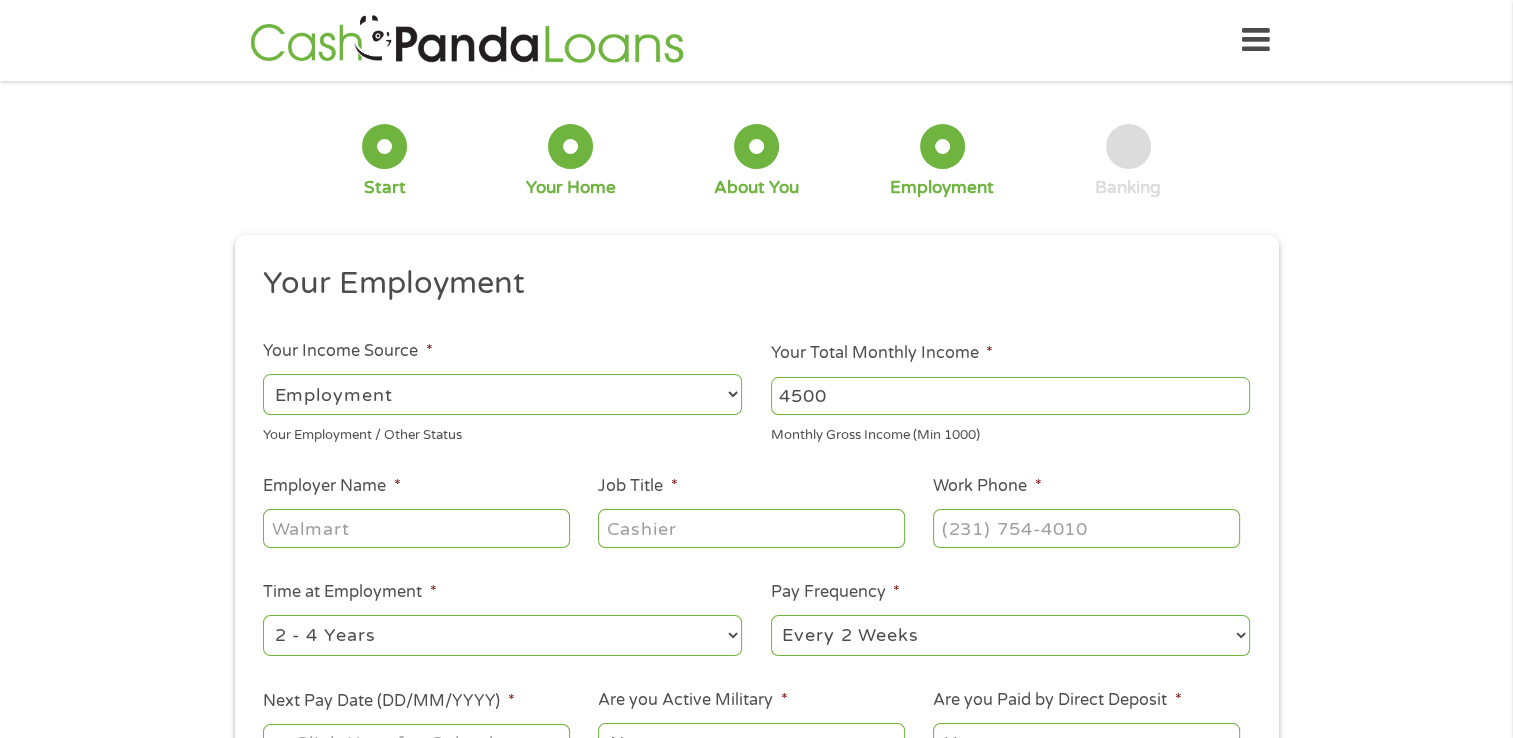 type on "4500" 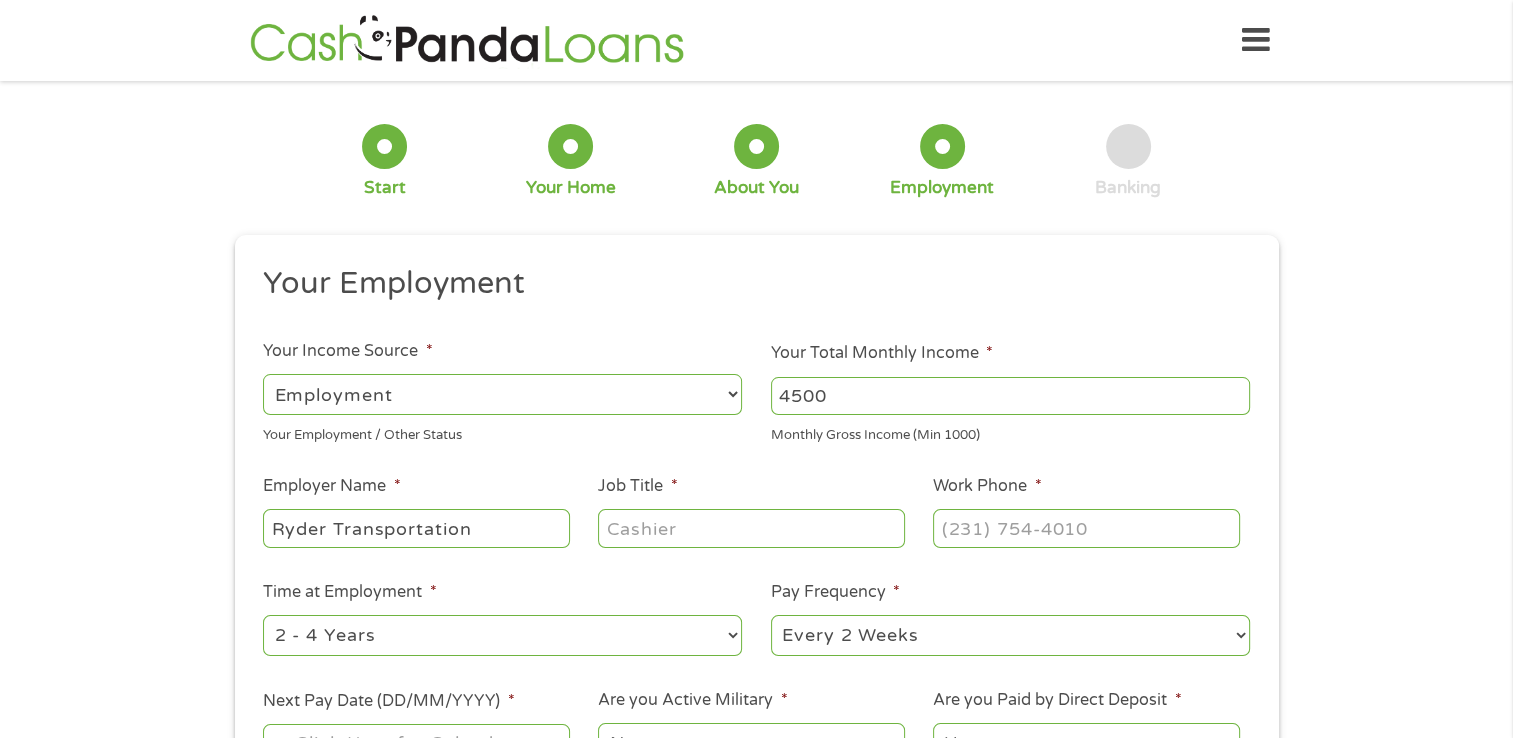 type on "Ryder Transportation" 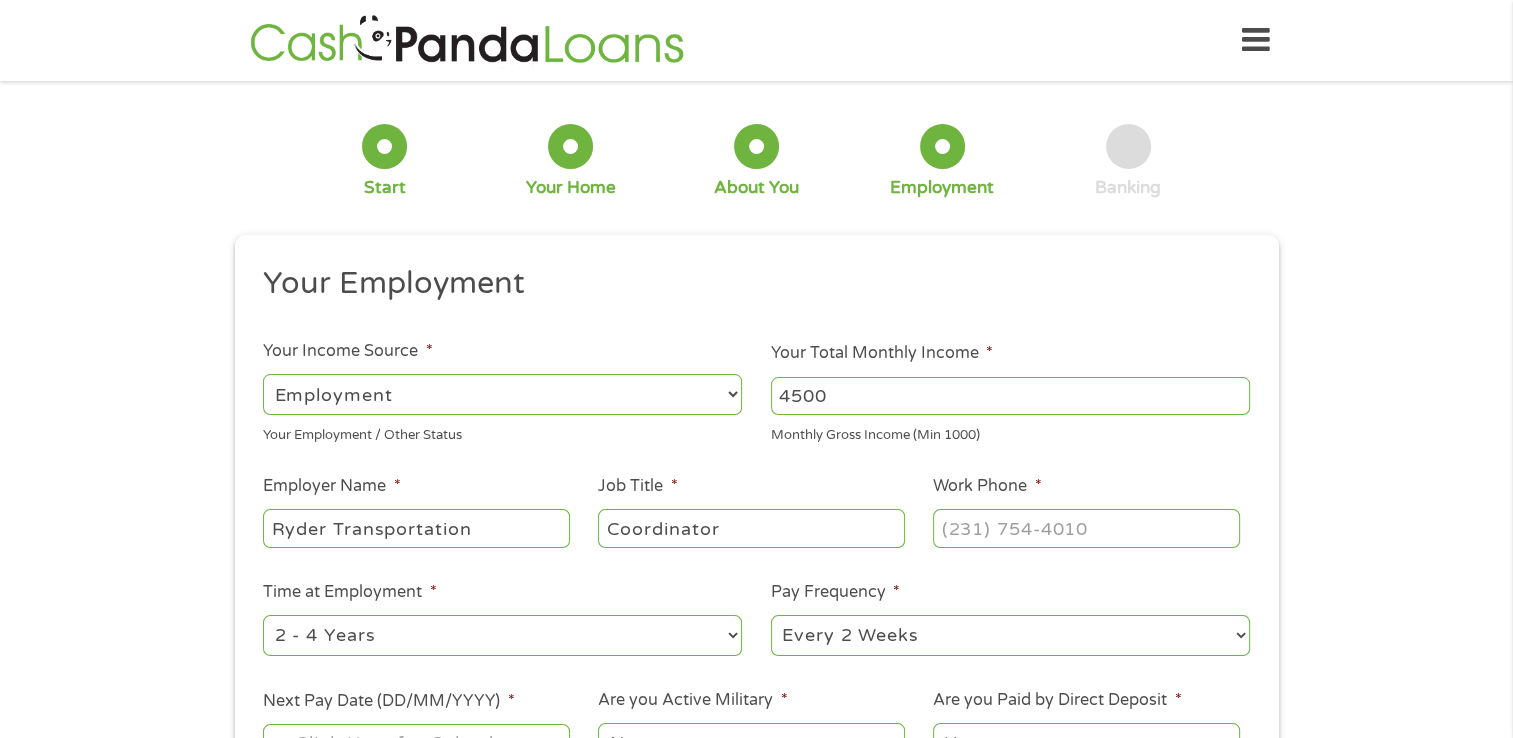 type on "Coordinator" 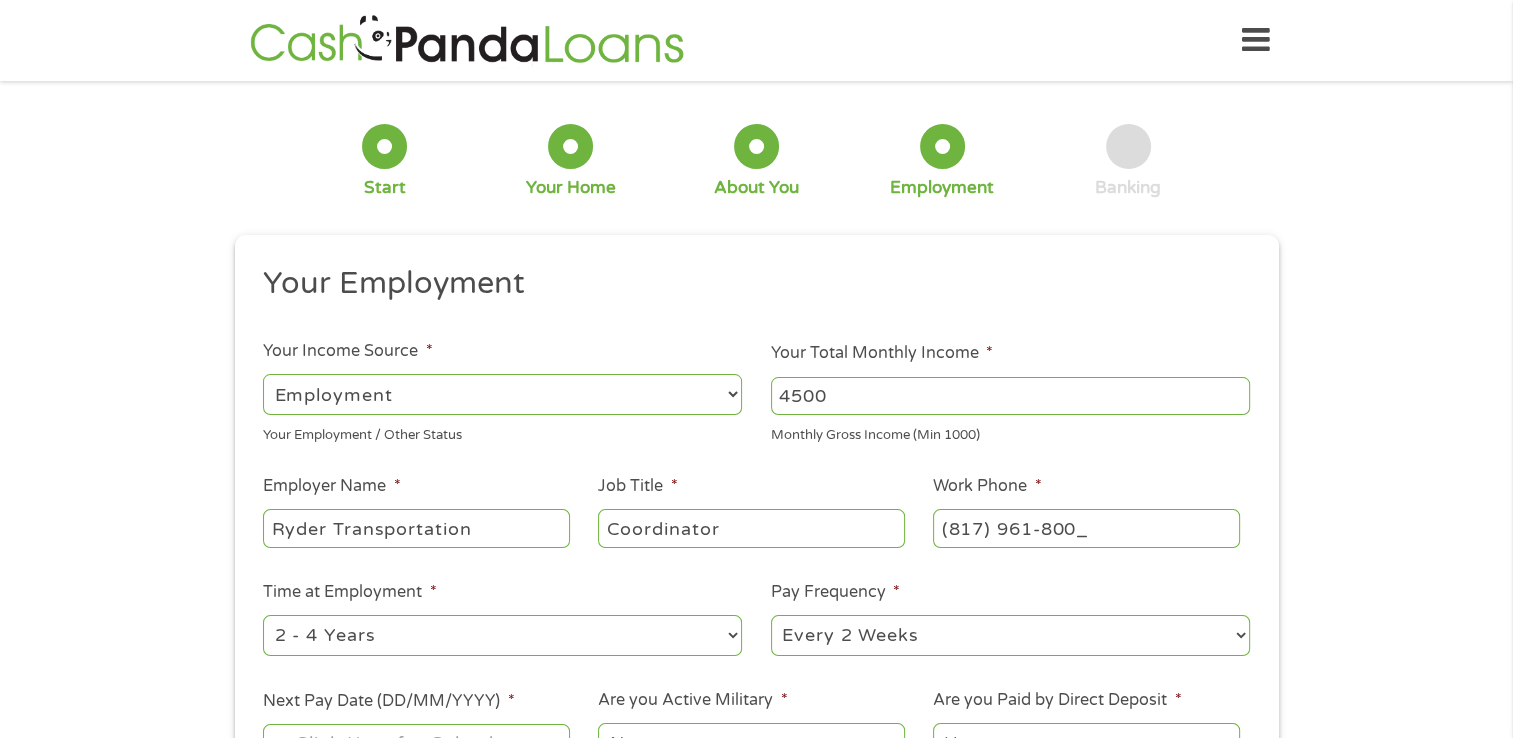 type on "(817) 961-8000" 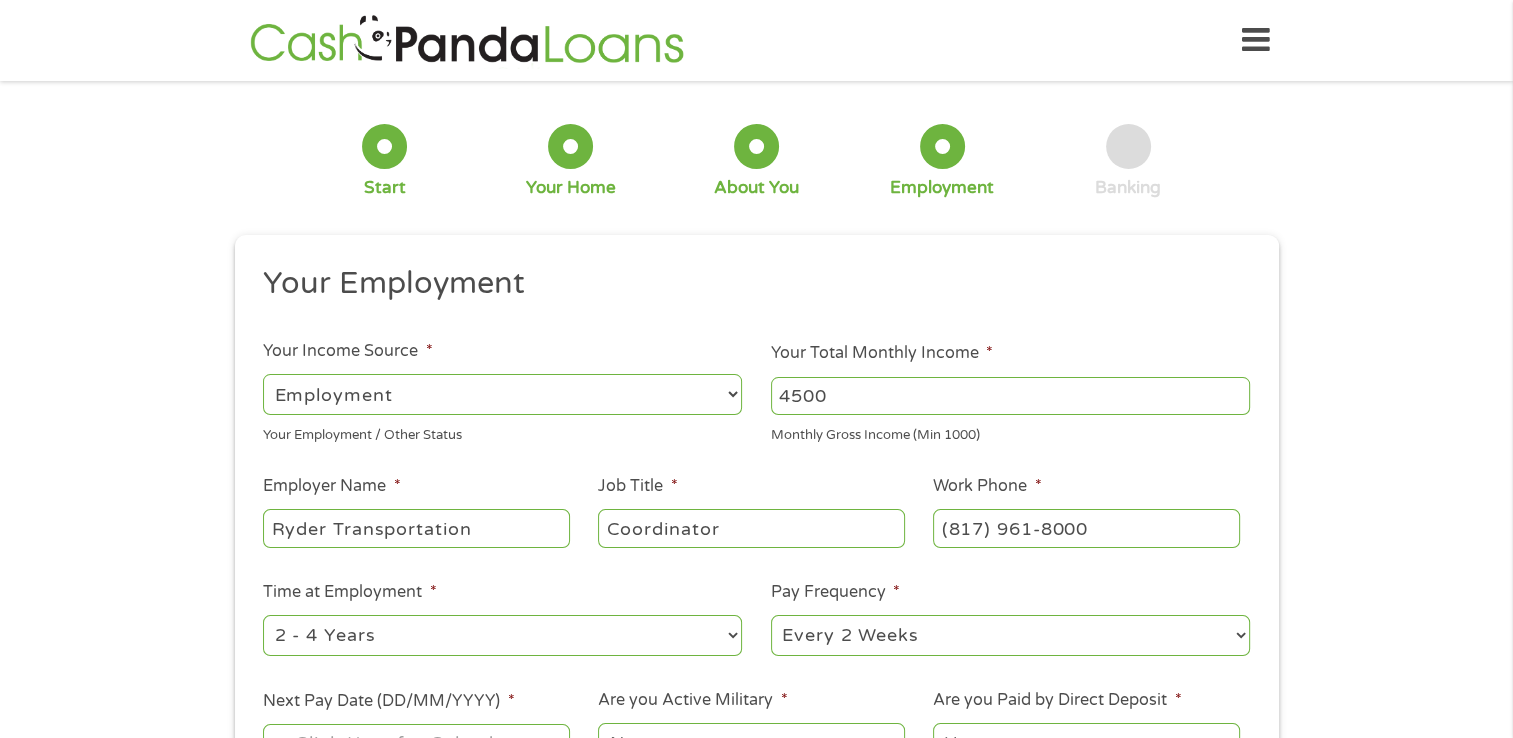 click on "--- Choose one --- 1 Year or less 1 - 2 Years 2 - 4 Years Over 4 Years" at bounding box center (502, 635) 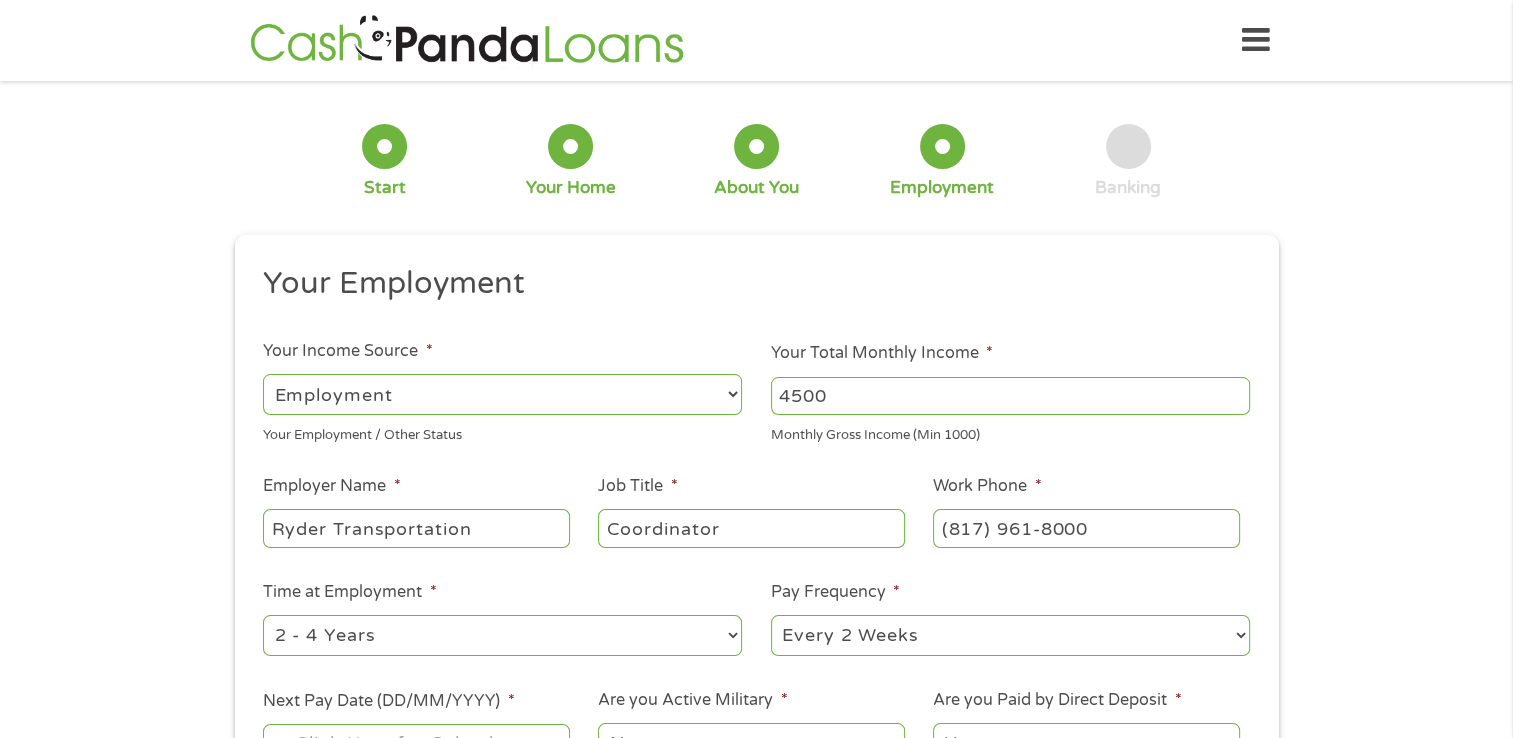 select on "60months" 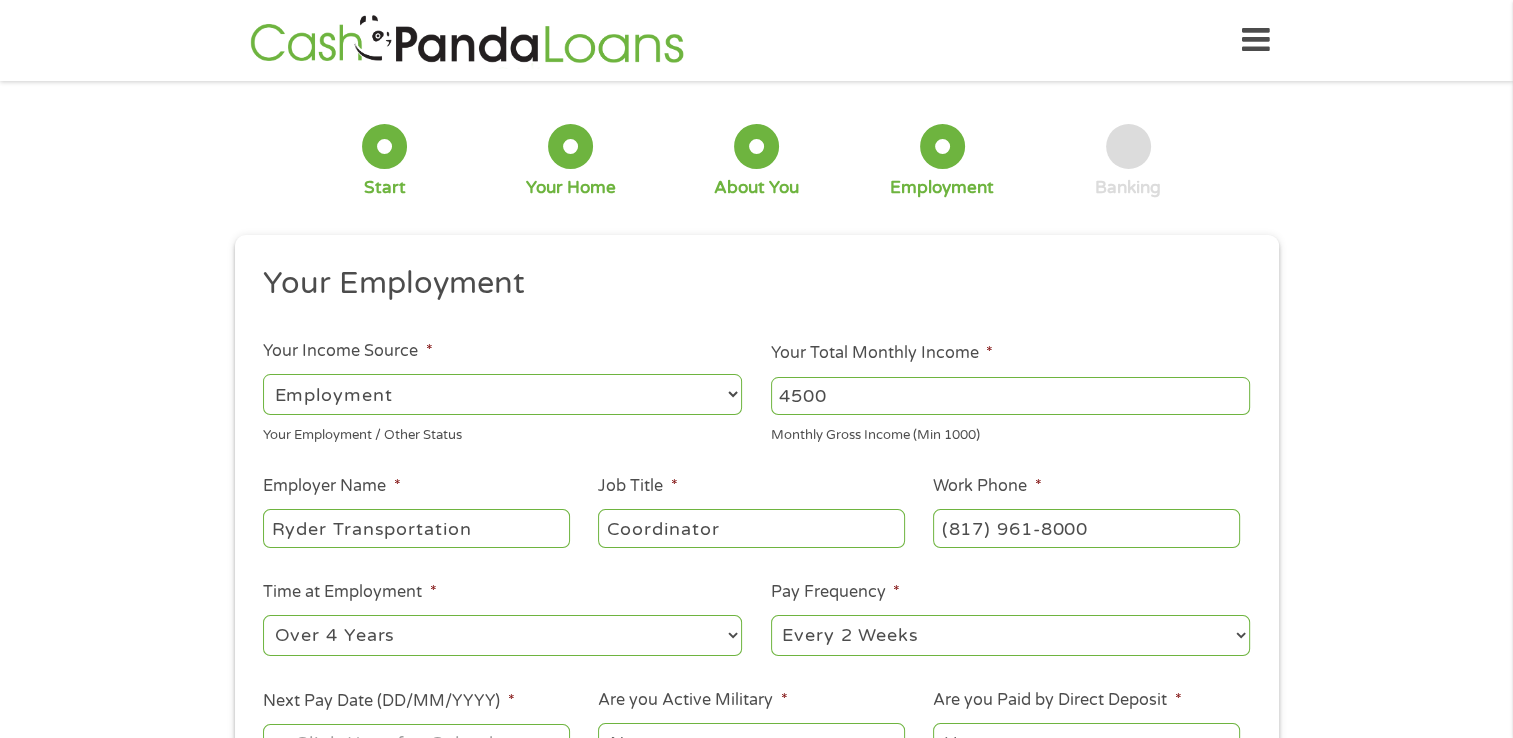click on "--- Choose one --- 1 Year or less 1 - 2 Years 2 - 4 Years Over 4 Years" at bounding box center [502, 635] 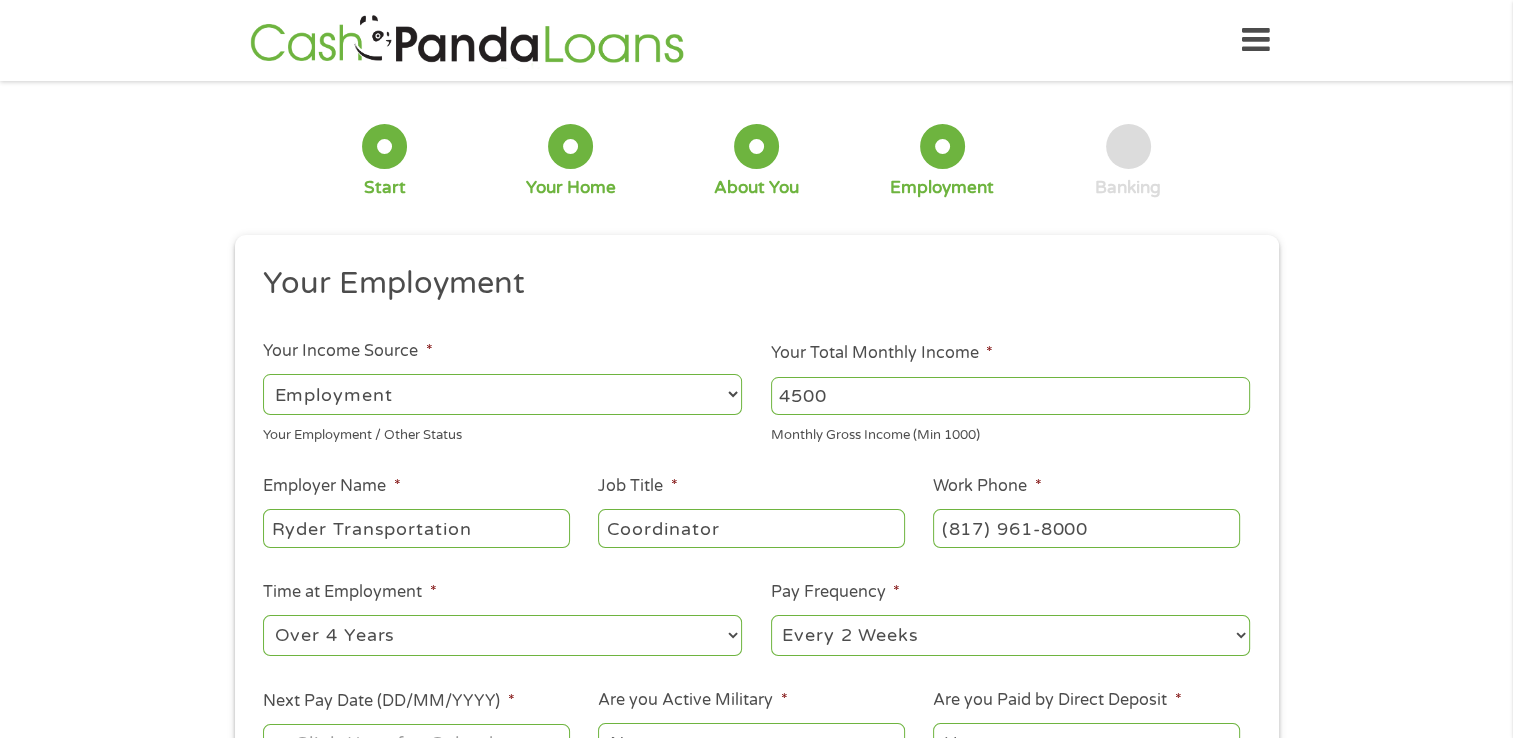 select on "weekly" 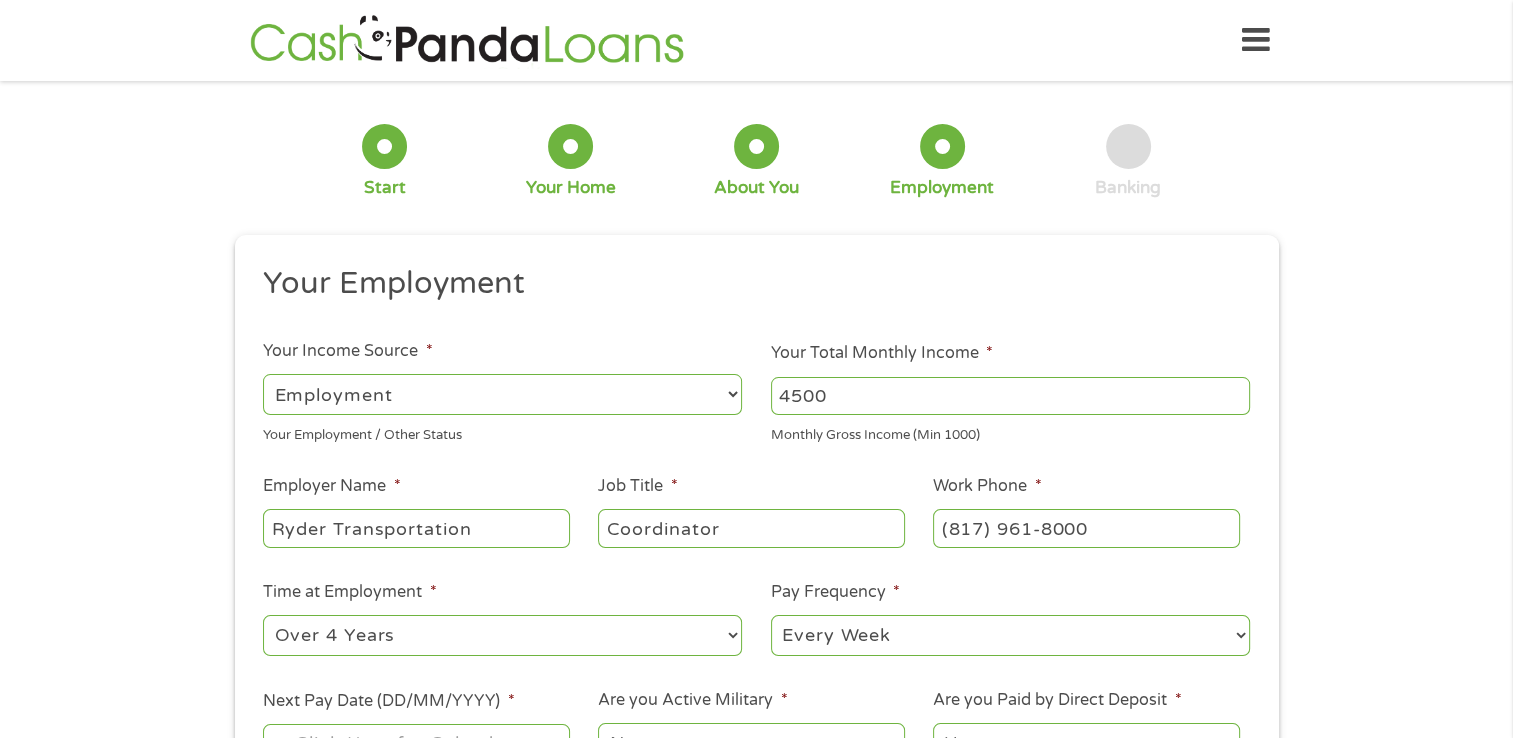 click on "--- Choose one --- Every 2 Weeks Every Week Monthly Semi-Monthly" at bounding box center [1010, 635] 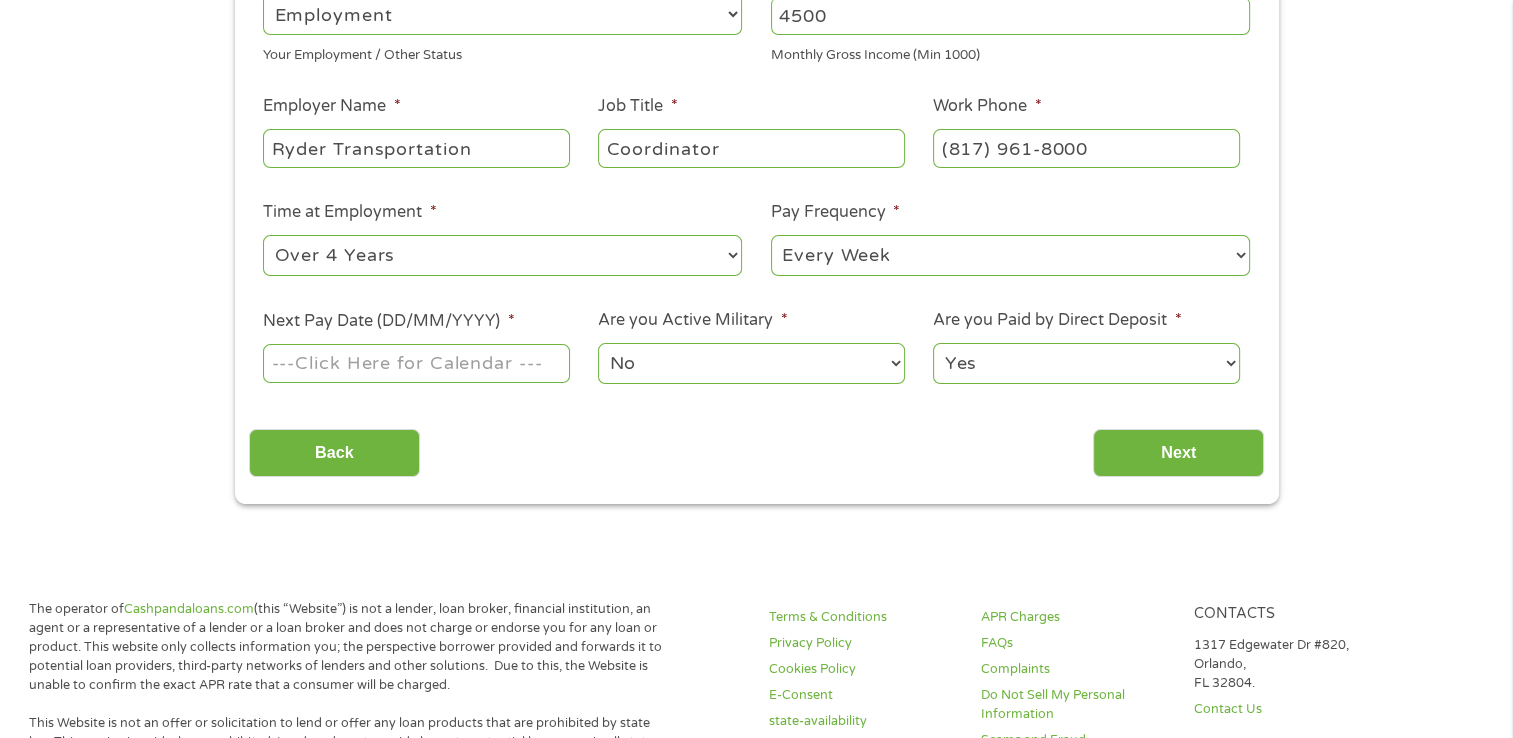 scroll, scrollTop: 440, scrollLeft: 0, axis: vertical 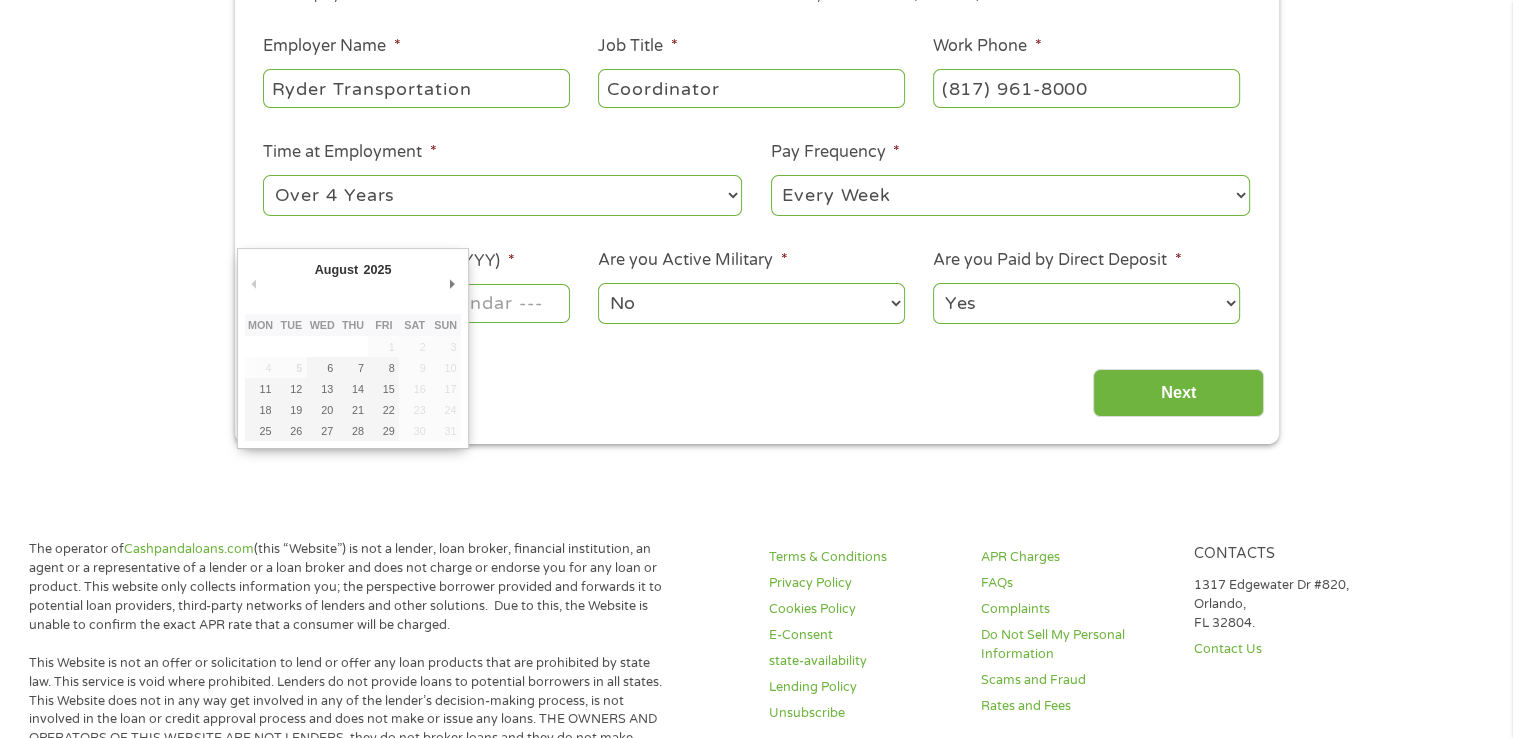 click on "Home Get Loan Offer How it works FAQs Blog Cash Loans Quick Loans Online Loans Payday Loans Cash Advances Préstamos Paycheck Loans Near Me Artificial Intelligence Loans Contact Us 1 Start 2 Your Home 3 About You 4 Employment 5 Banking 6 This field is hidden when viewing the form gclid Cj0KCQjw18bEBhCBARIsAKuAFEaPwY2V_ainR4ZShdWcG8VdTkH3K4eVFmm5NkpOLH2QZPGTJ56VBbQaAt3TEALw_wcB This field is hidden when viewing the form Referrer https://www.cashpandaloans.com/ This field is hidden when viewing the form Source adwords This field is hidden when viewing the form Campaign 22747246762 This field is hidden when viewing the form Medium adwords This field is hidden when viewing the form adgroup 181722780453 This field is hidden when viewing the form creative 761547818383 This field is hidden when viewing the form position keyword panda loan matchtype {term}" at bounding box center [756, 744] 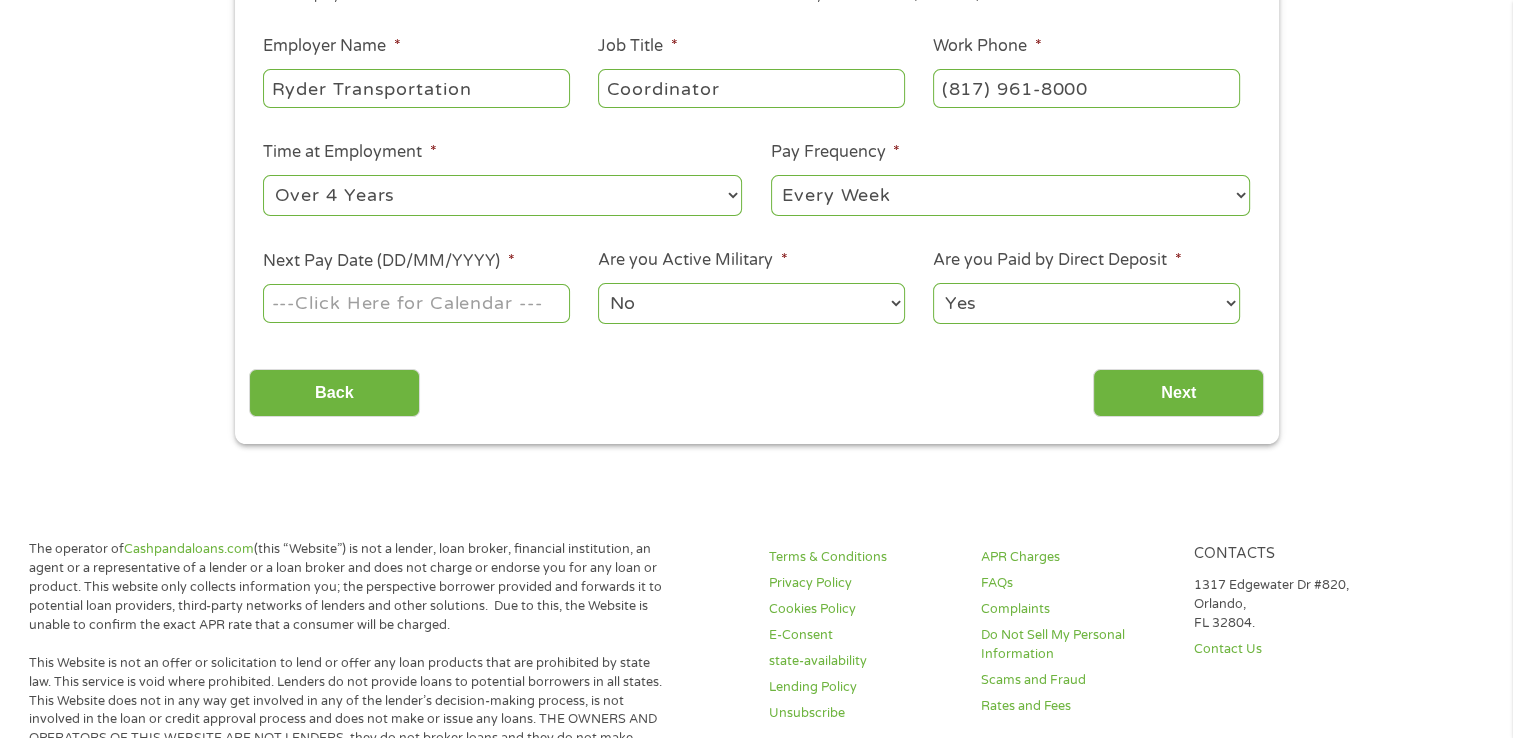 click on "Next Pay Date (DD/MM/YYYY) *" at bounding box center [416, 303] 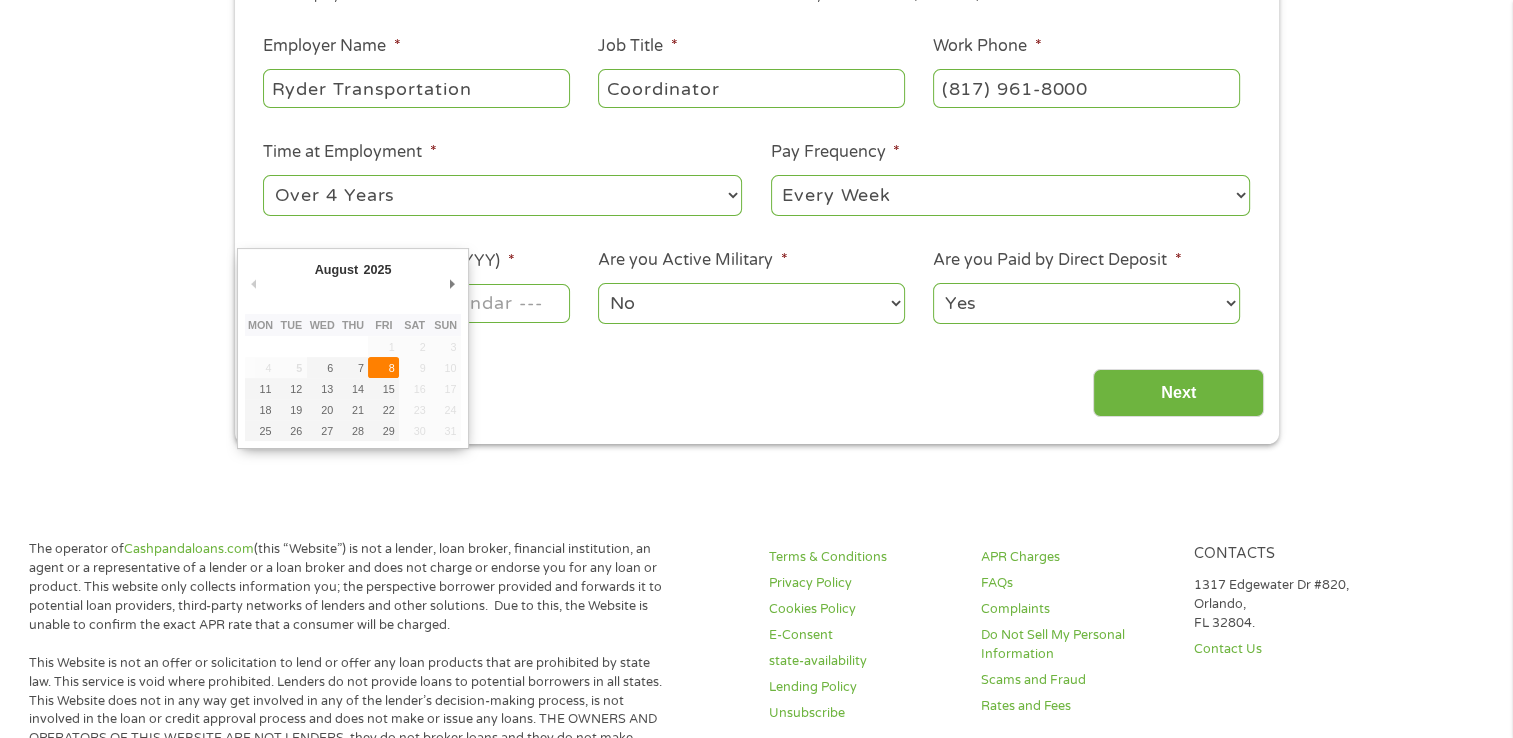 type on "08/08/2025" 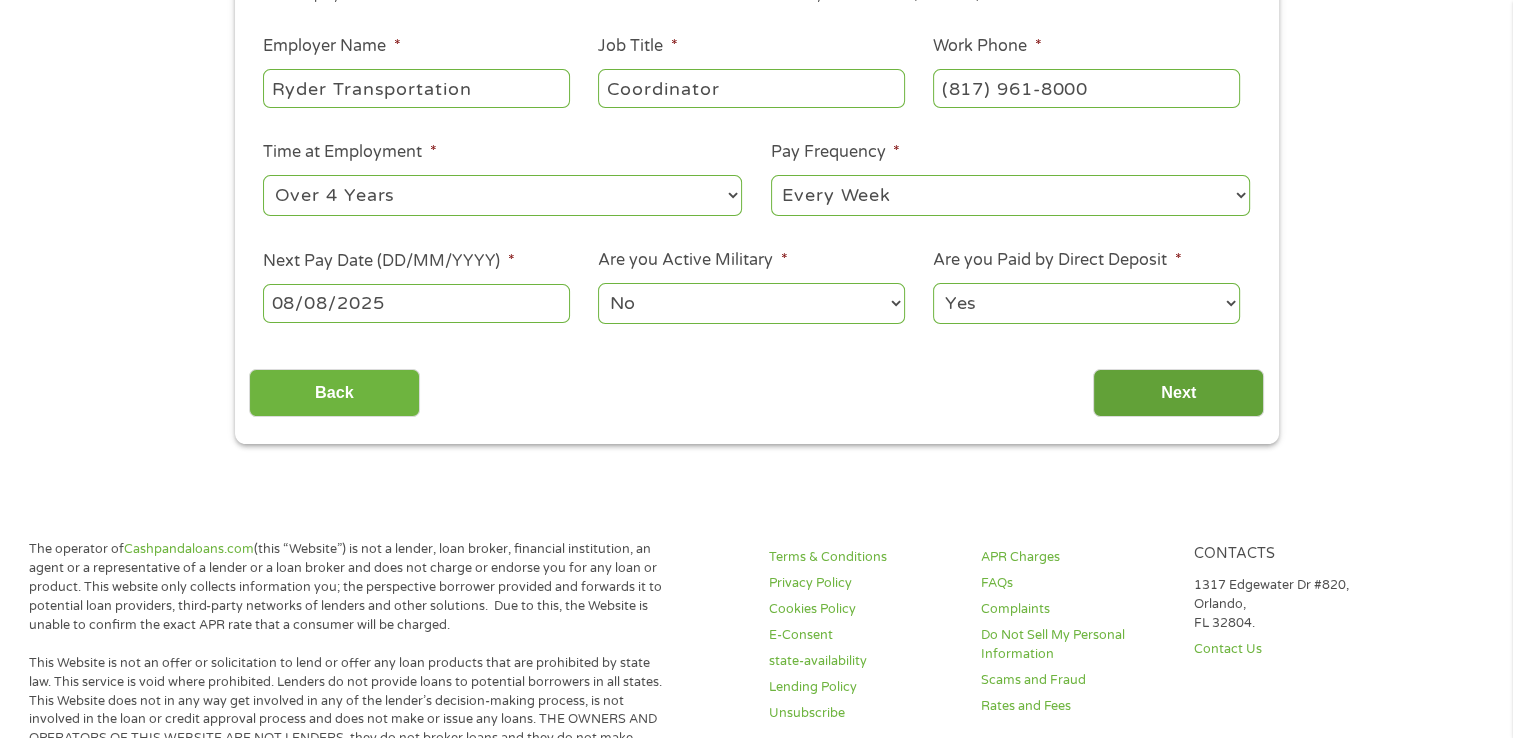 click on "Next" at bounding box center [1178, 393] 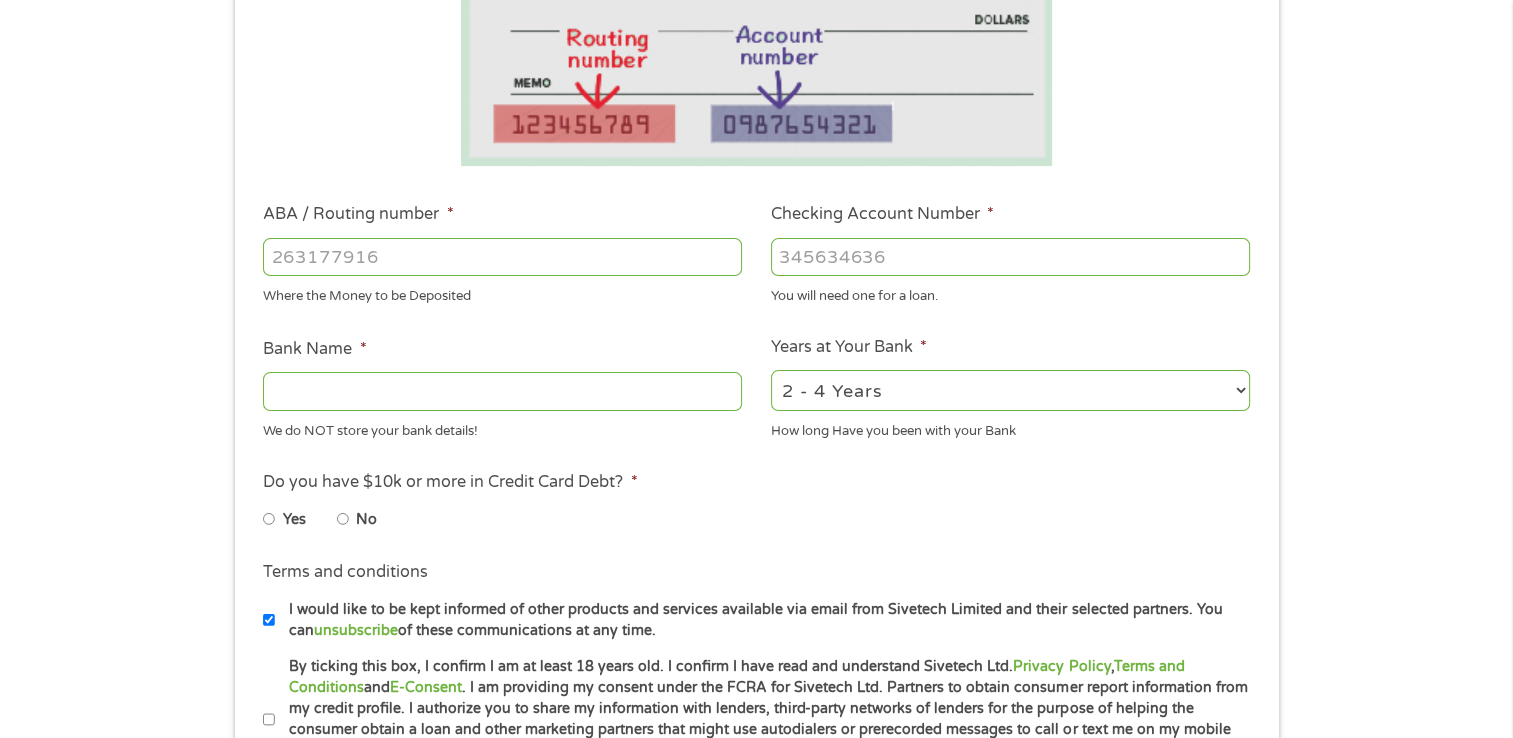 scroll, scrollTop: 8, scrollLeft: 8, axis: both 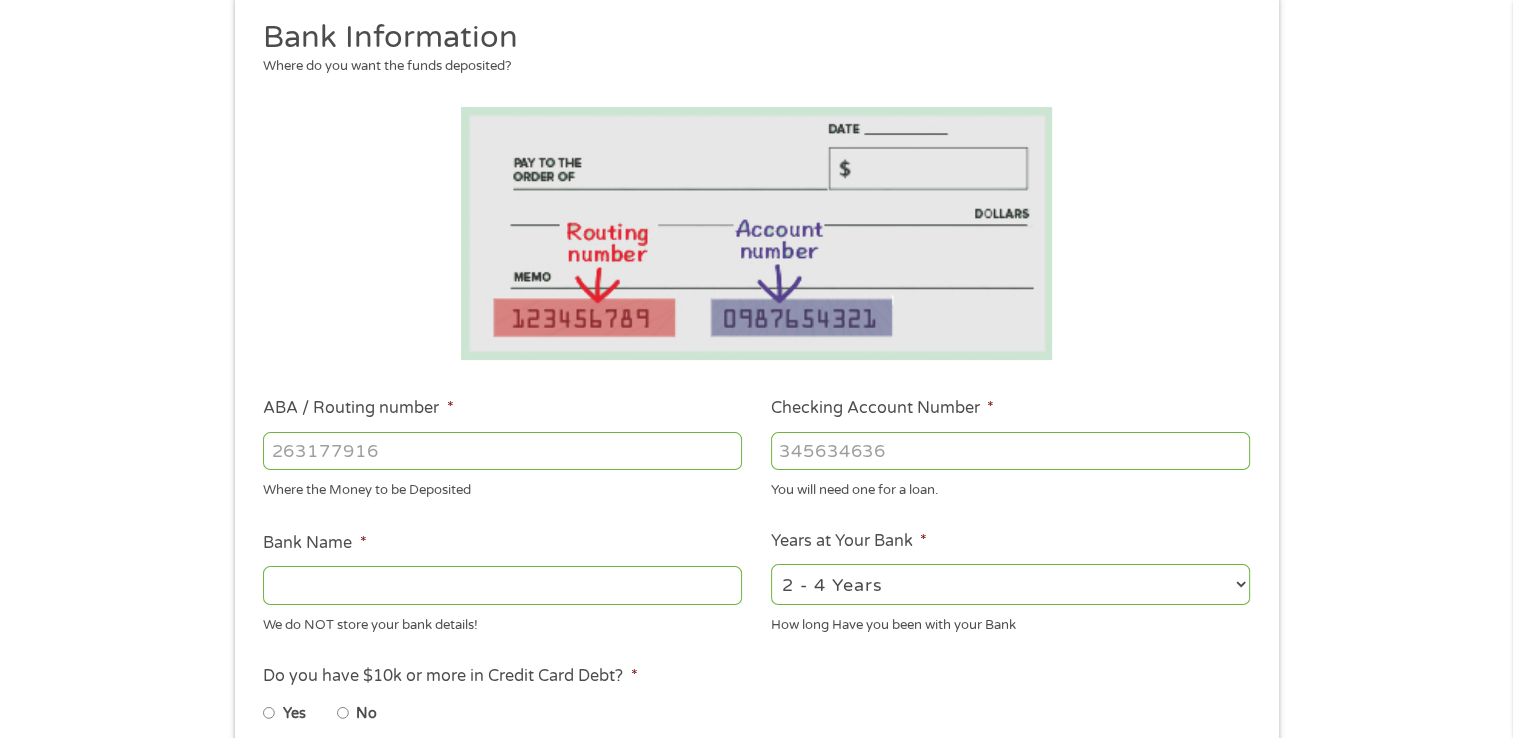 click on "ABA / Routing number *" at bounding box center (502, 451) 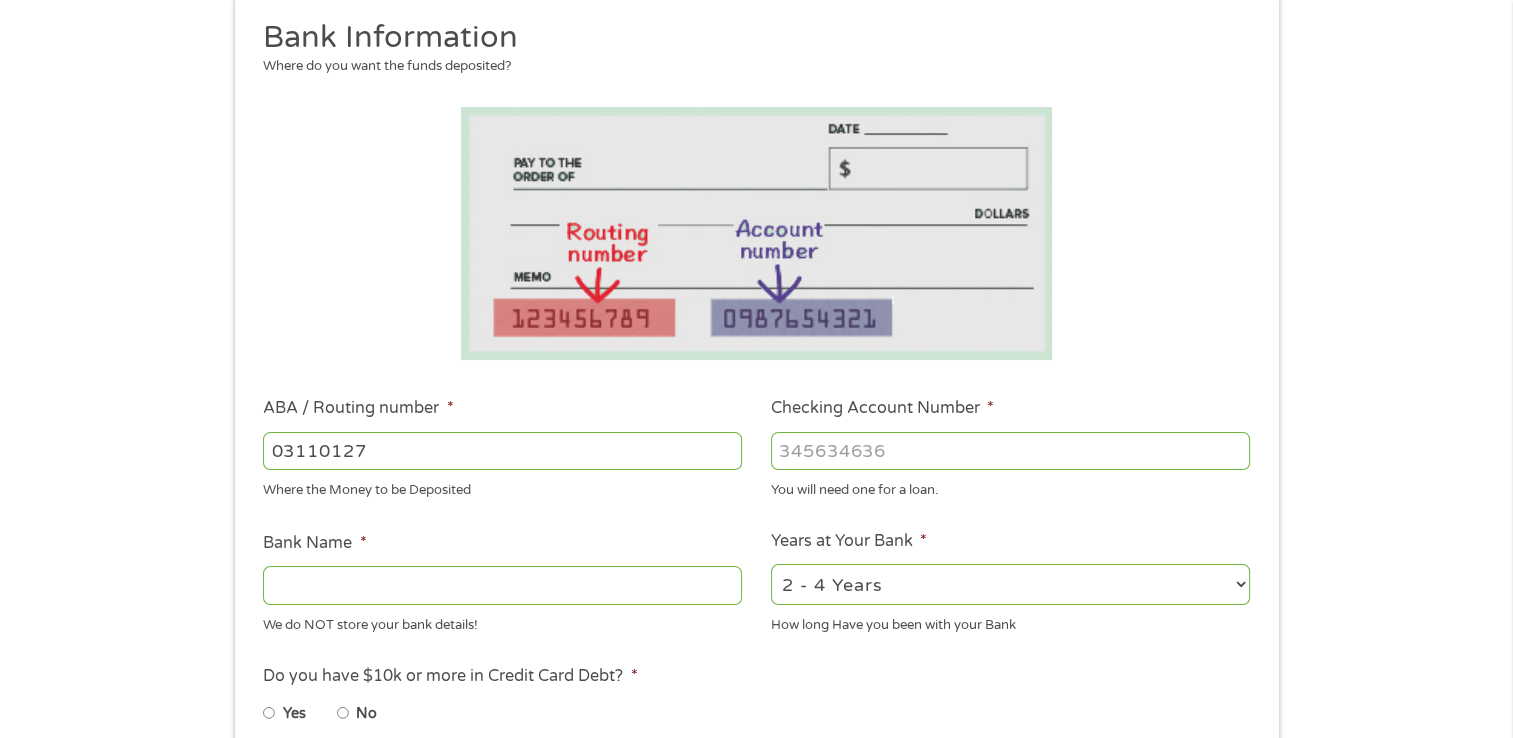 type on "031101279" 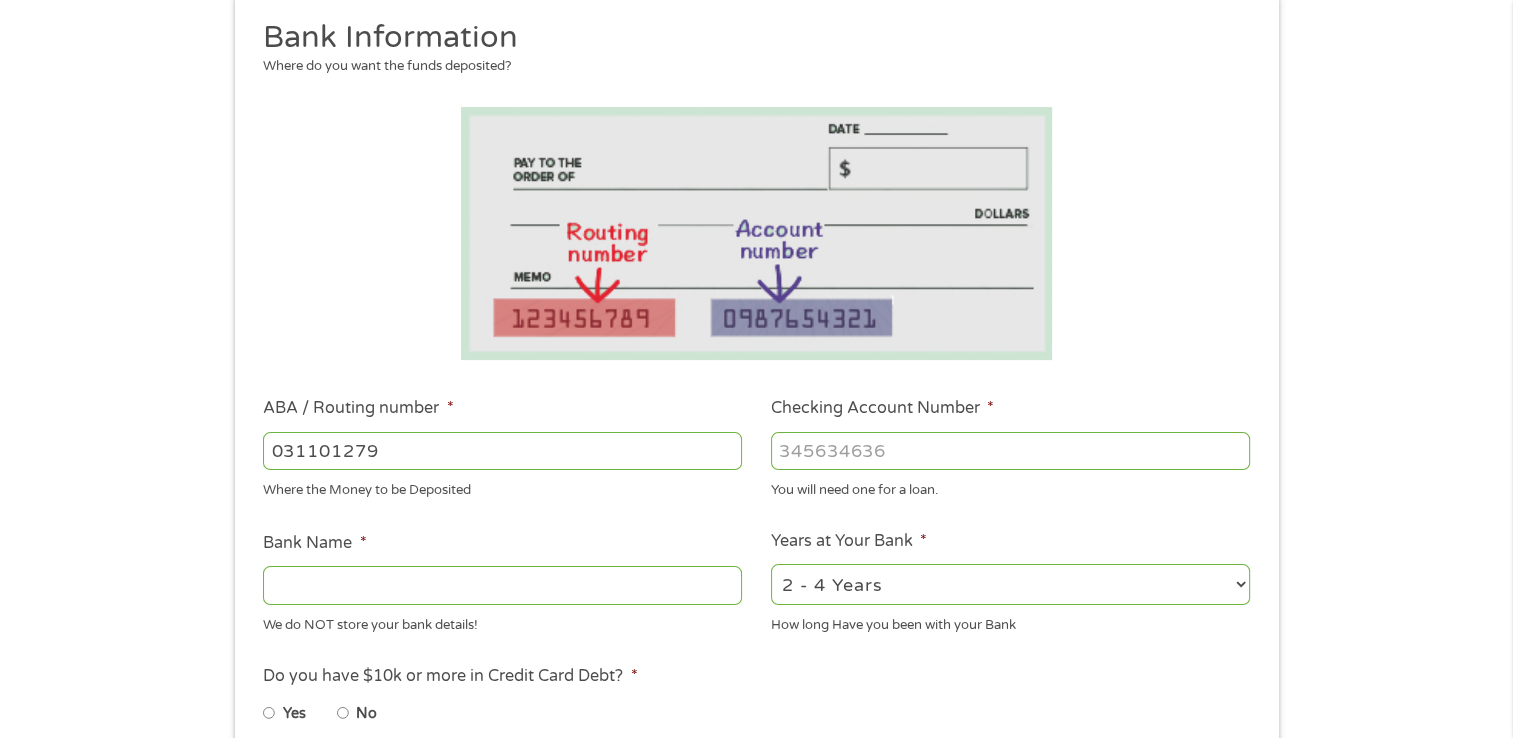type on "THE BANCORP BANK" 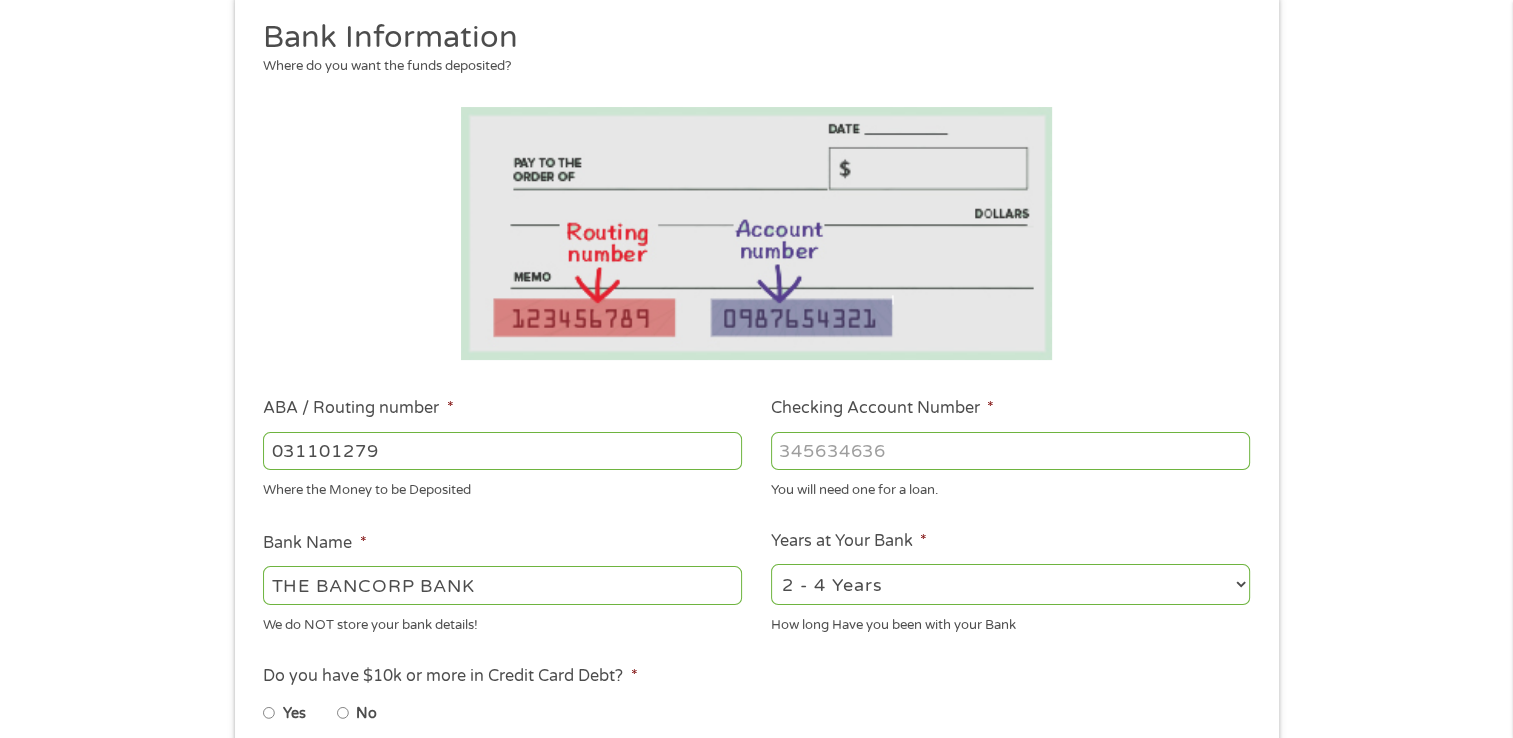 type on "031101279" 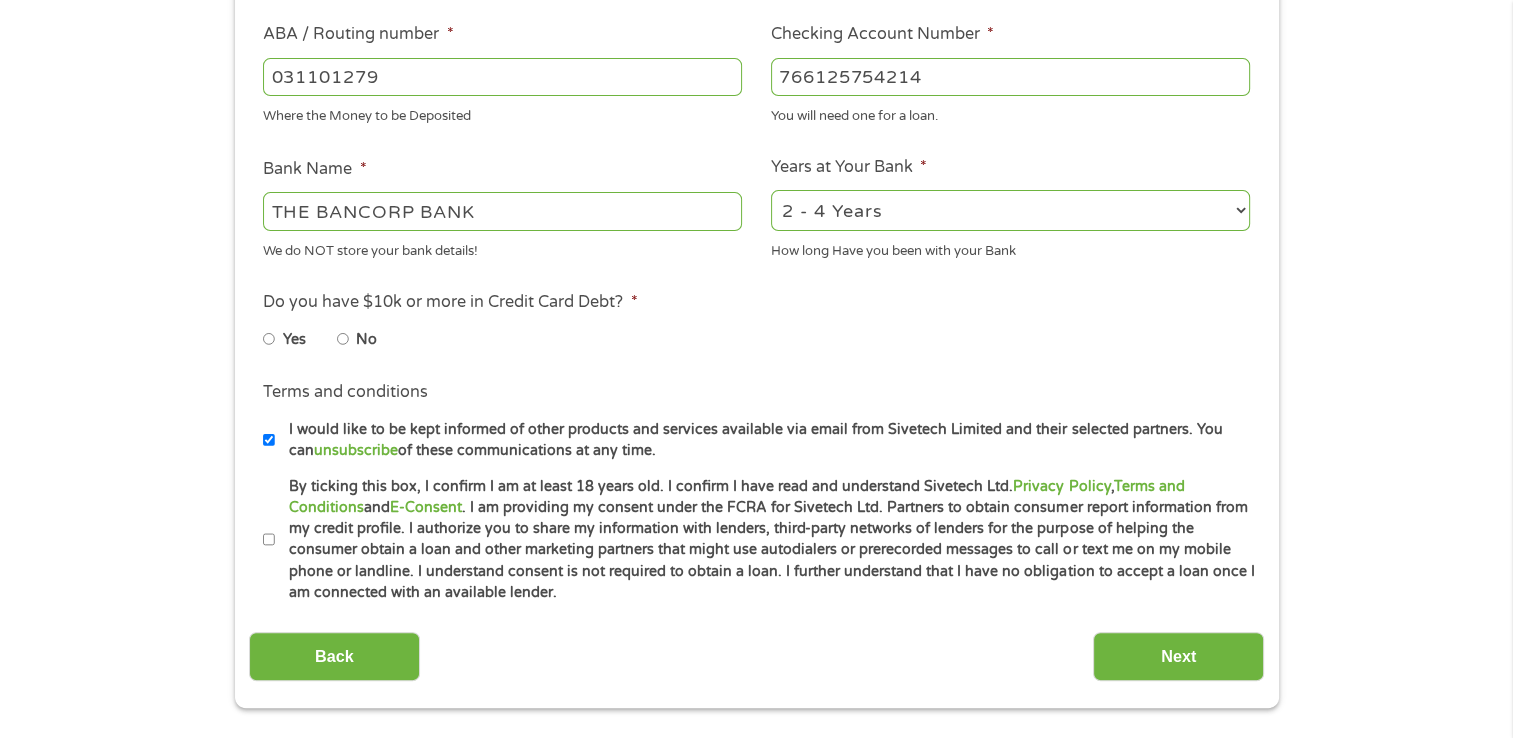 scroll, scrollTop: 673, scrollLeft: 0, axis: vertical 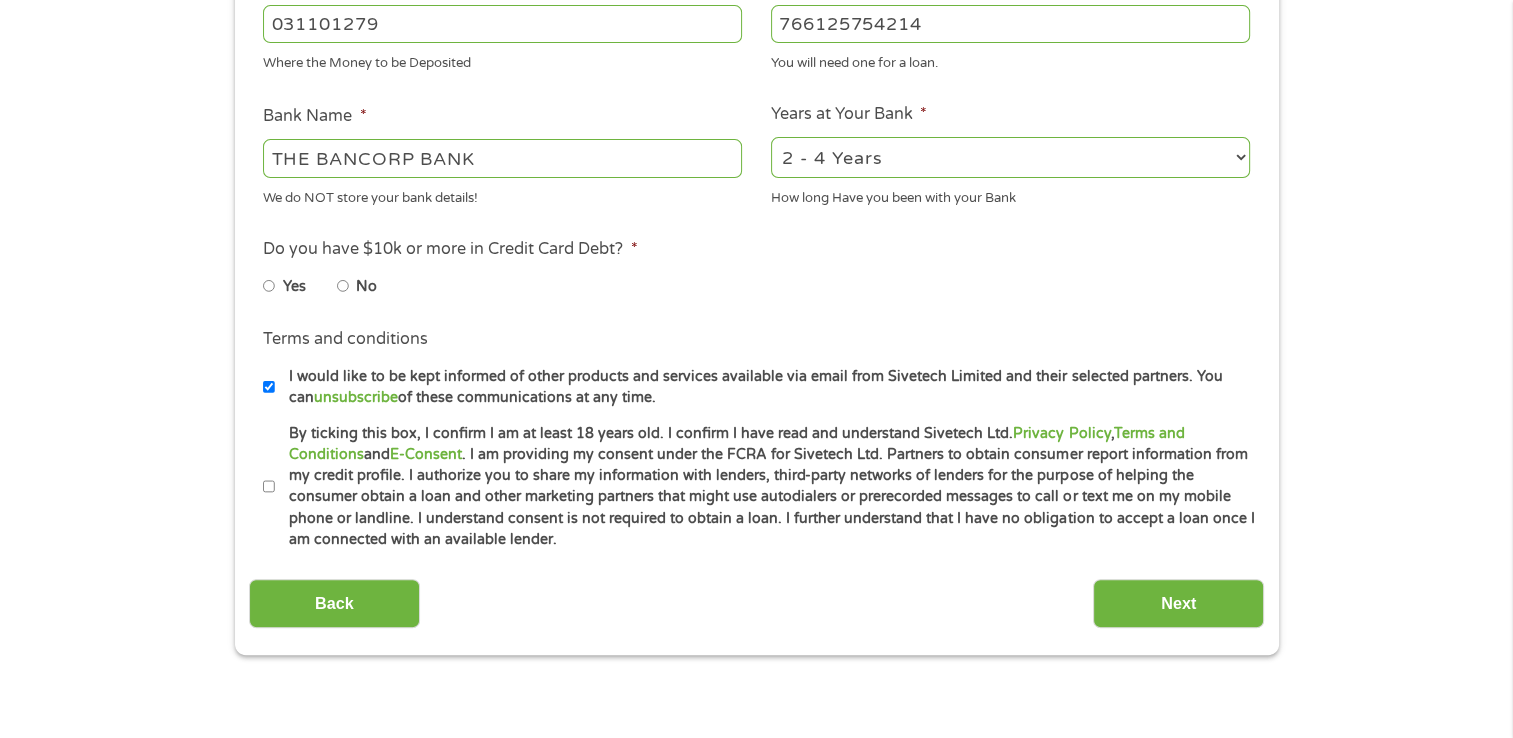 type on "766125754214" 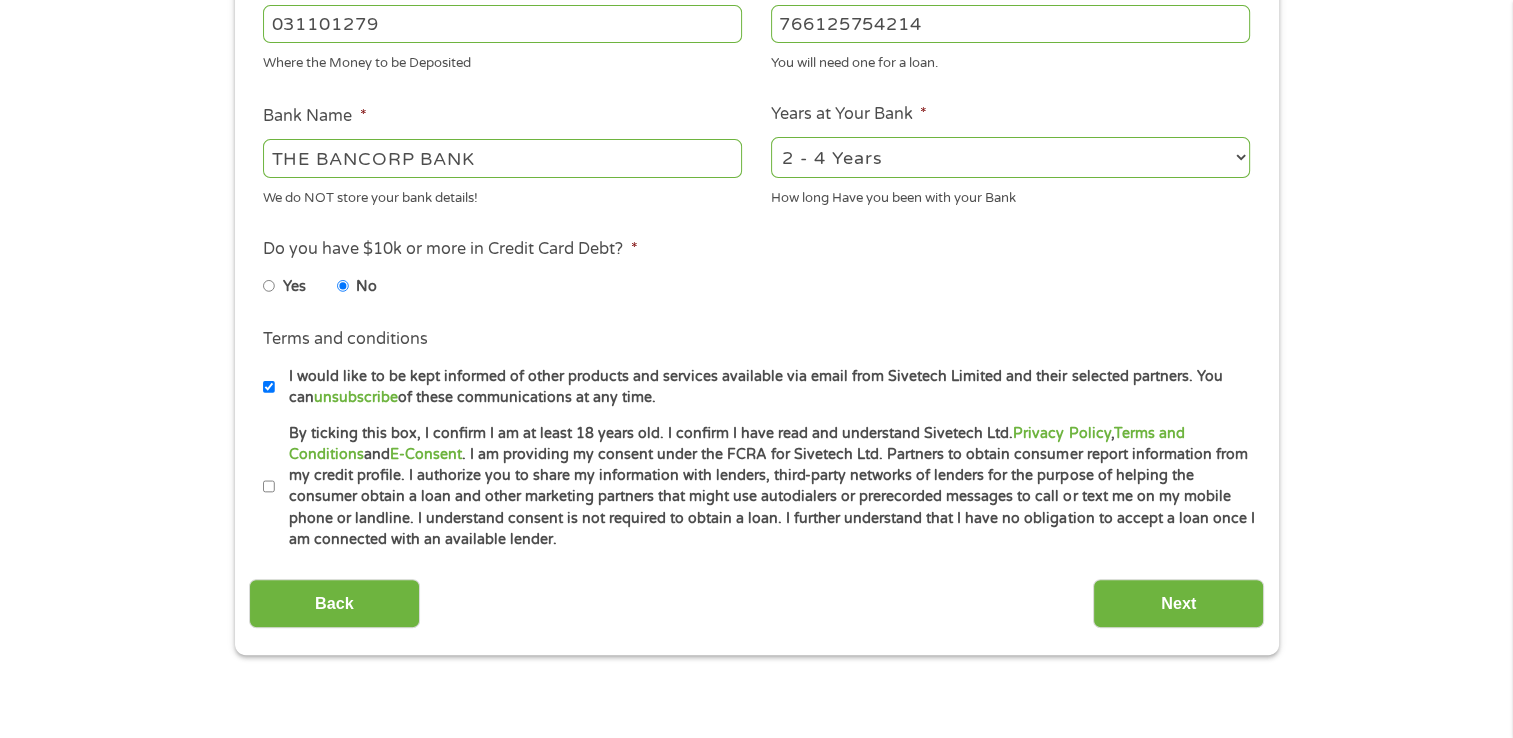 click on "By ticking this box, I confirm I am at least 18 years old. I confirm I have read and understand Sivetech Ltd.  Privacy Policy ,  Terms and Conditions  and  E-Consent . I am providing my consent under the FCRA for Sivetech Ltd. Partners to obtain consumer report information from my credit profile. I authorize you to share my information with lenders, third-party networks of lenders for the purpose of helping the consumer obtain a loan and other marketing partners that might use autodialers or prerecorded messages to call or text me on my mobile phone or landline. I understand consent is not required to obtain a loan. I further understand that I have no obligation to accept a loan once I am connected with an available lender." at bounding box center (269, 487) 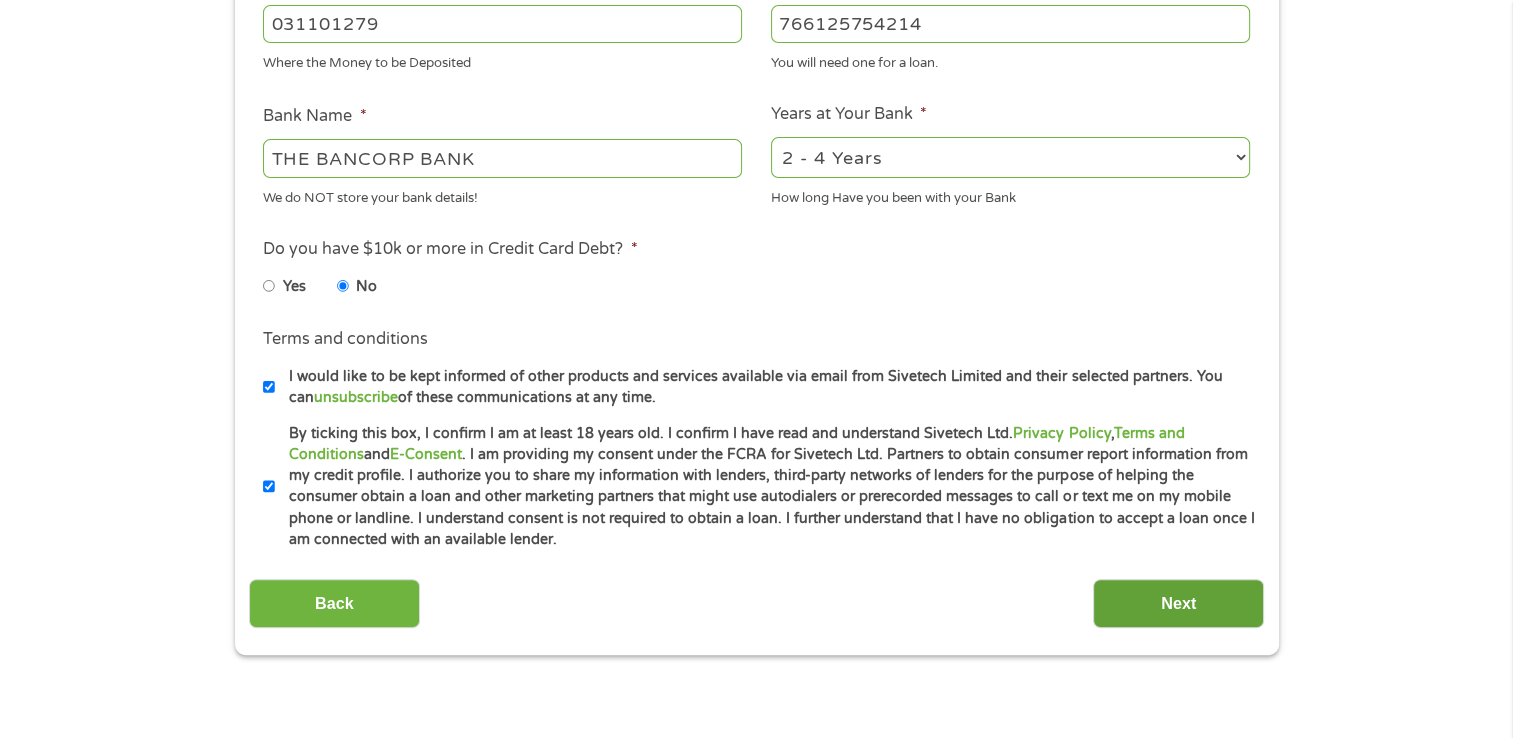 click on "Next" at bounding box center (1178, 603) 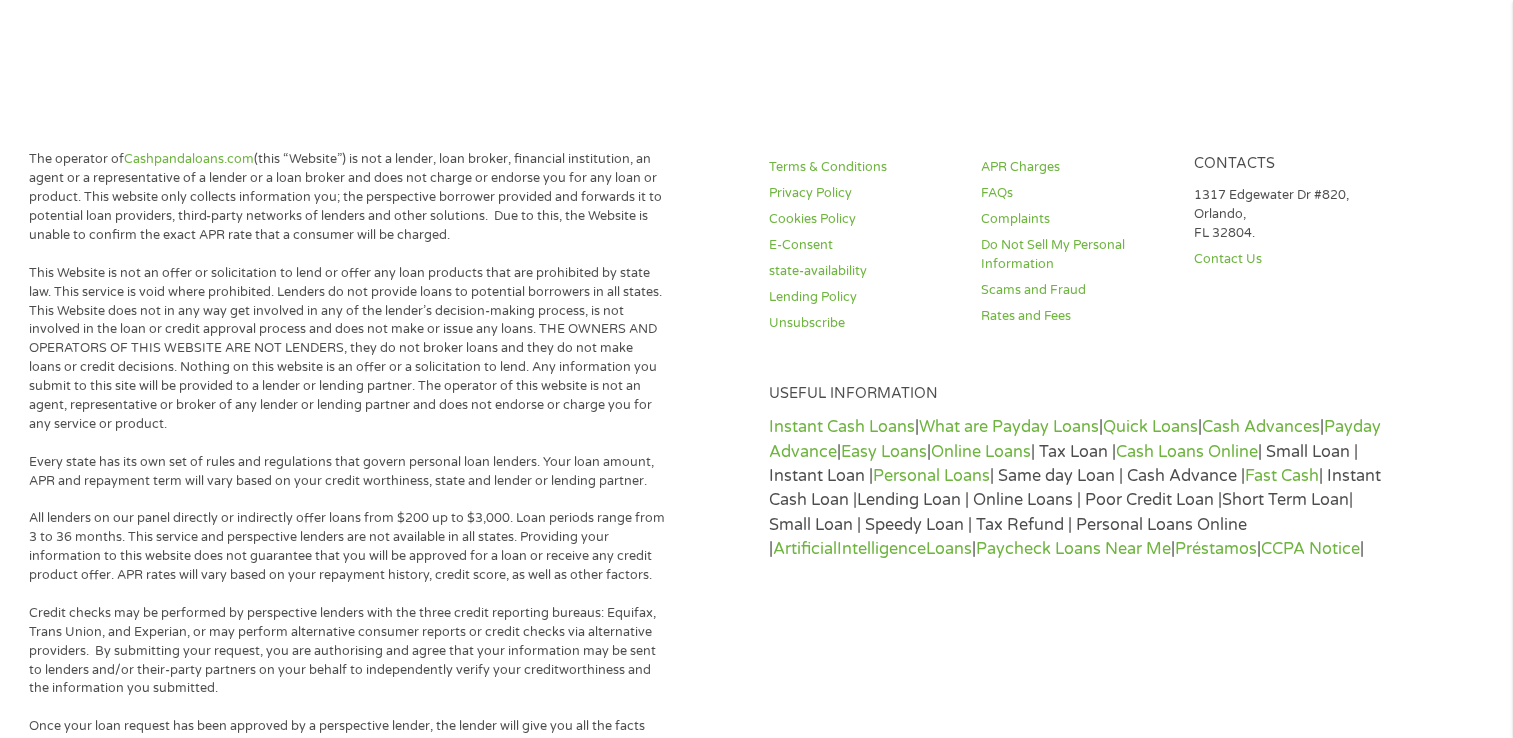 scroll, scrollTop: 416, scrollLeft: 0, axis: vertical 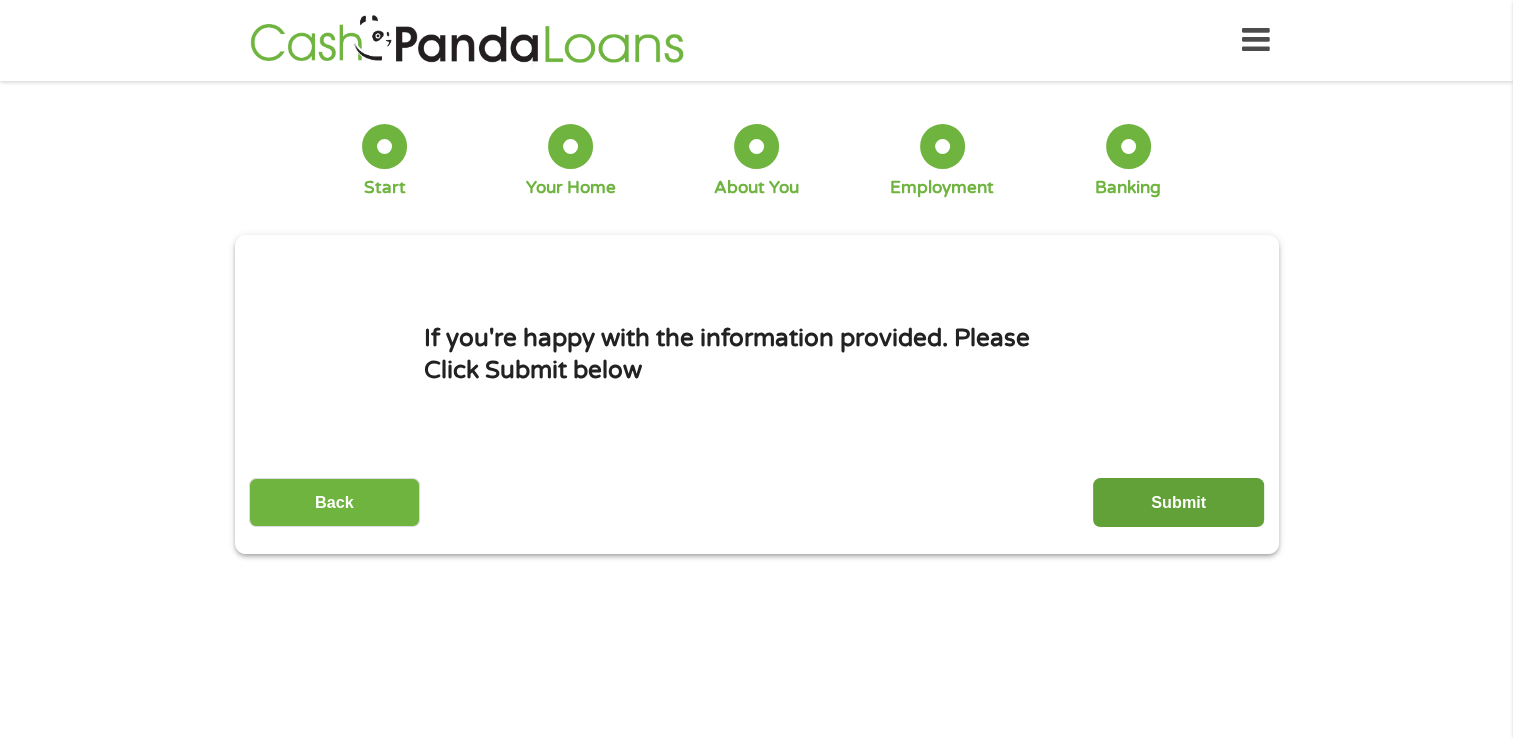 click on "Submit" at bounding box center [1178, 502] 